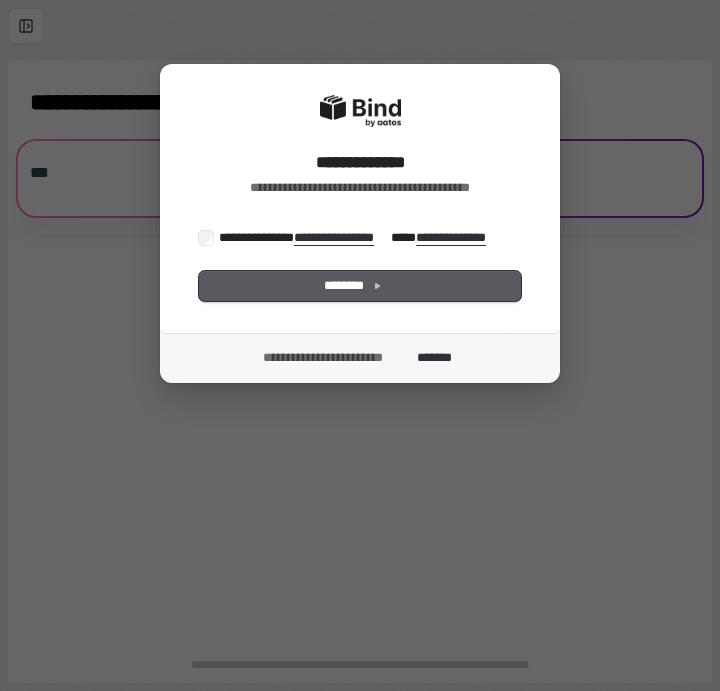 scroll, scrollTop: 0, scrollLeft: 0, axis: both 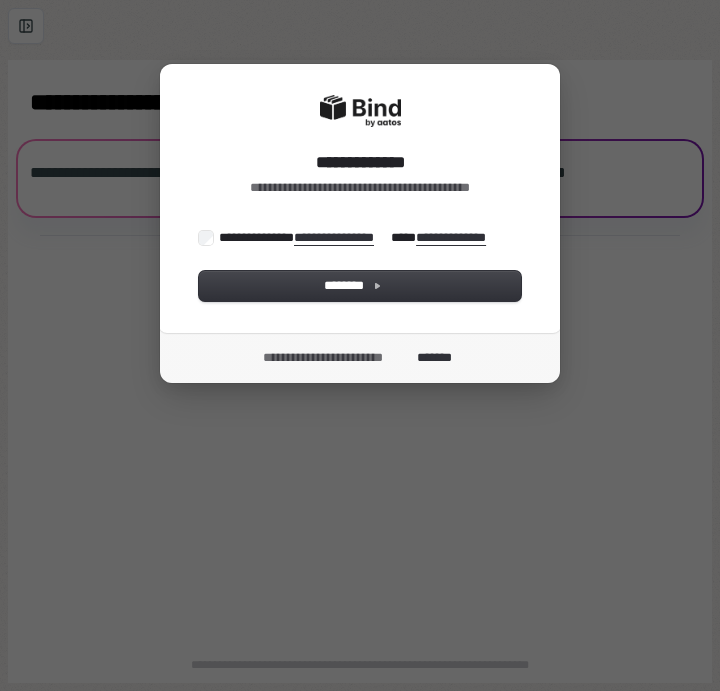click on "**********" at bounding box center [357, 237] 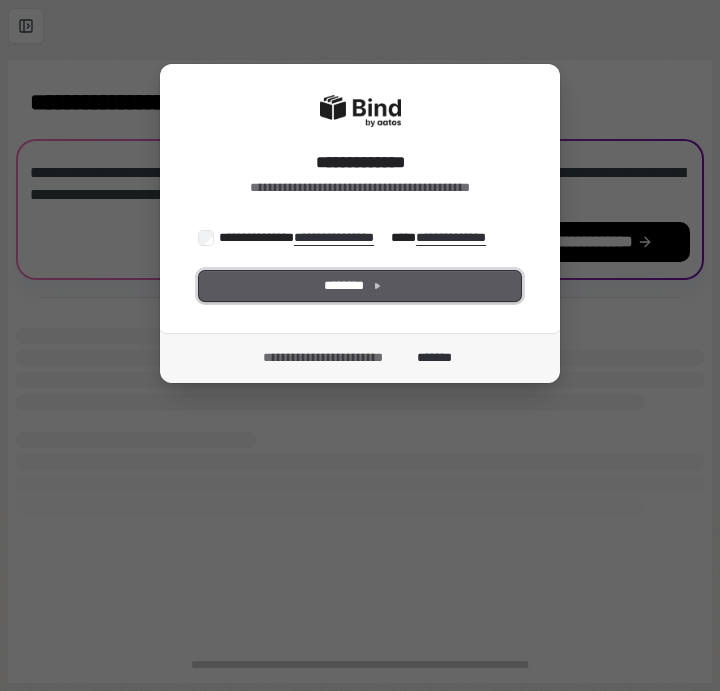 click on "********" at bounding box center (360, 286) 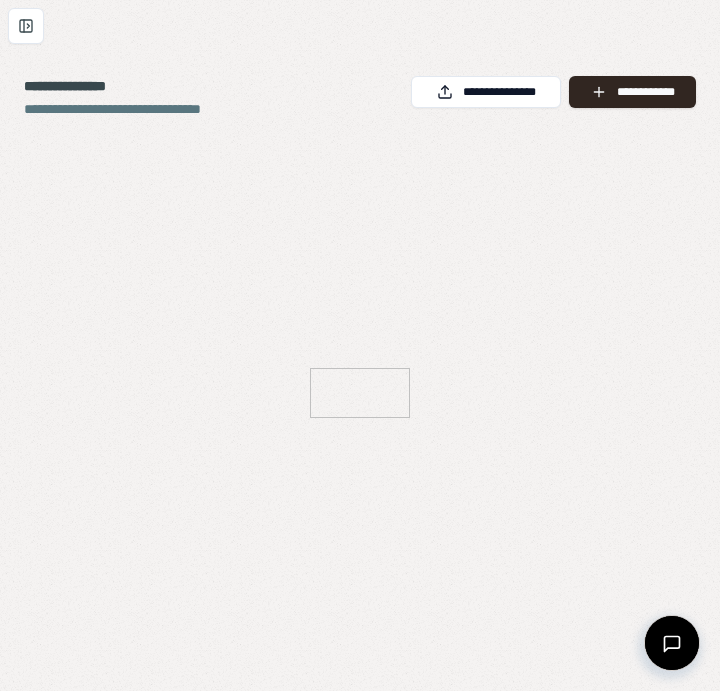 scroll, scrollTop: 0, scrollLeft: 0, axis: both 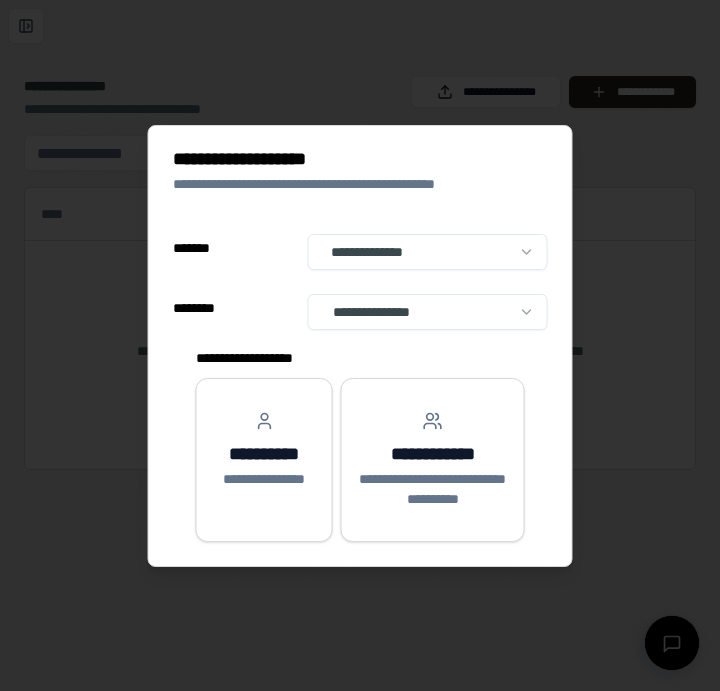 select on "**" 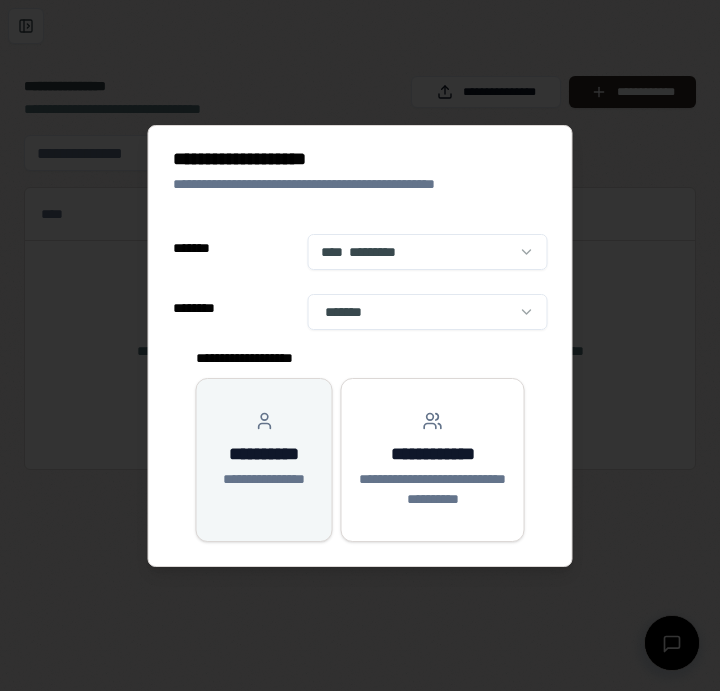 click on "**********" at bounding box center (264, 450) 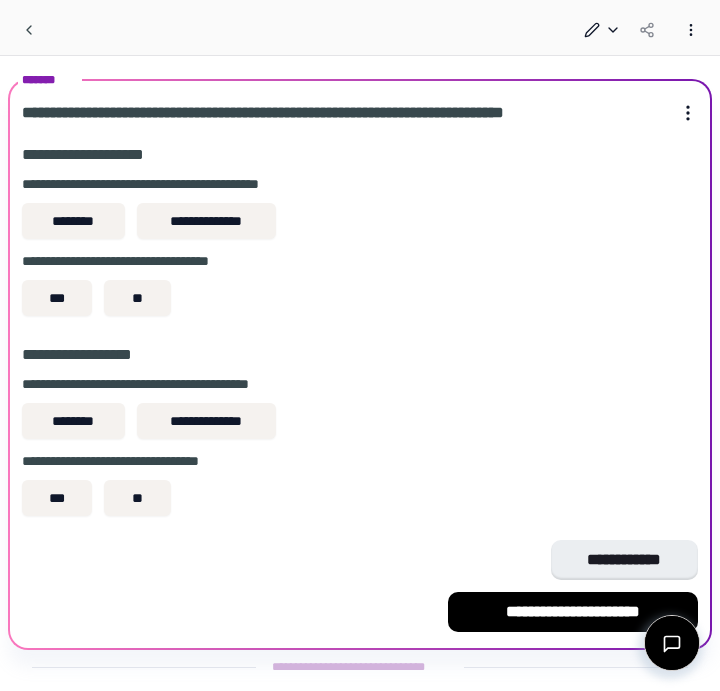 scroll, scrollTop: 37, scrollLeft: 0, axis: vertical 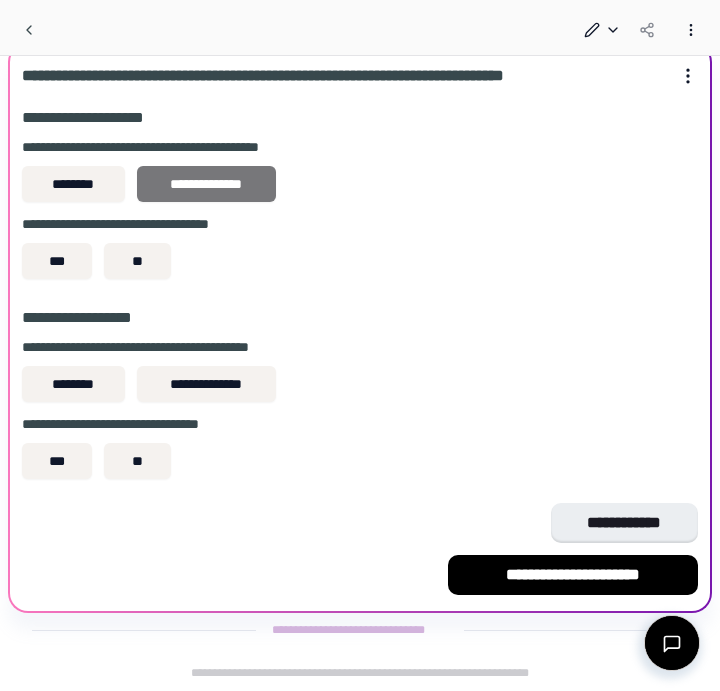 click on "**********" at bounding box center (206, 184) 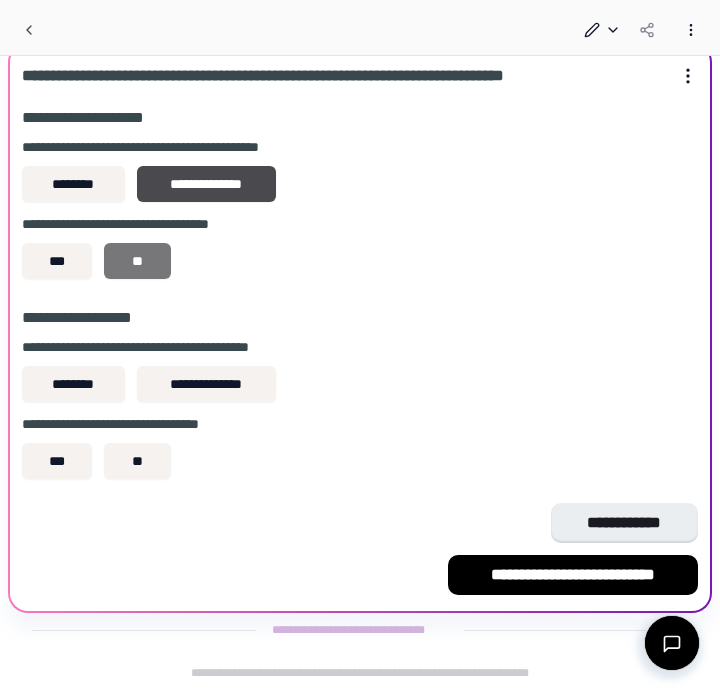 click on "**" at bounding box center (137, 261) 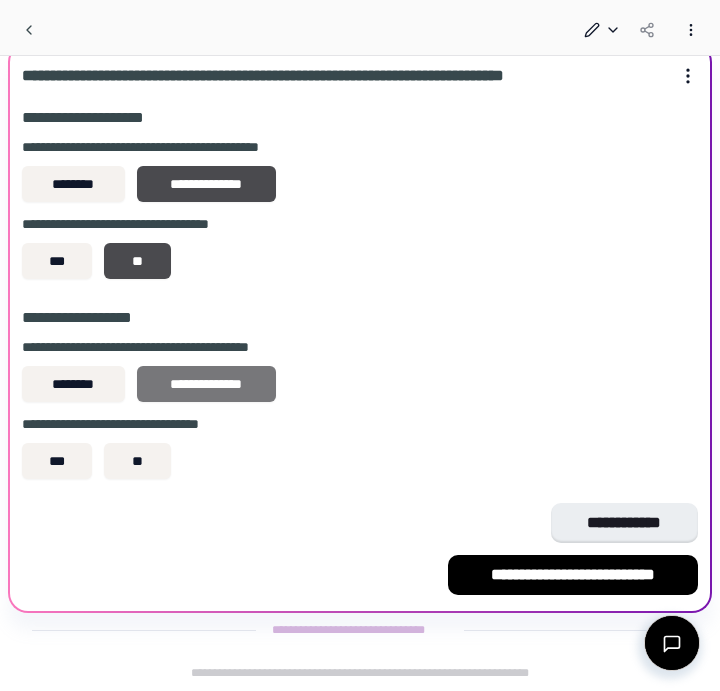 click on "**********" at bounding box center [206, 384] 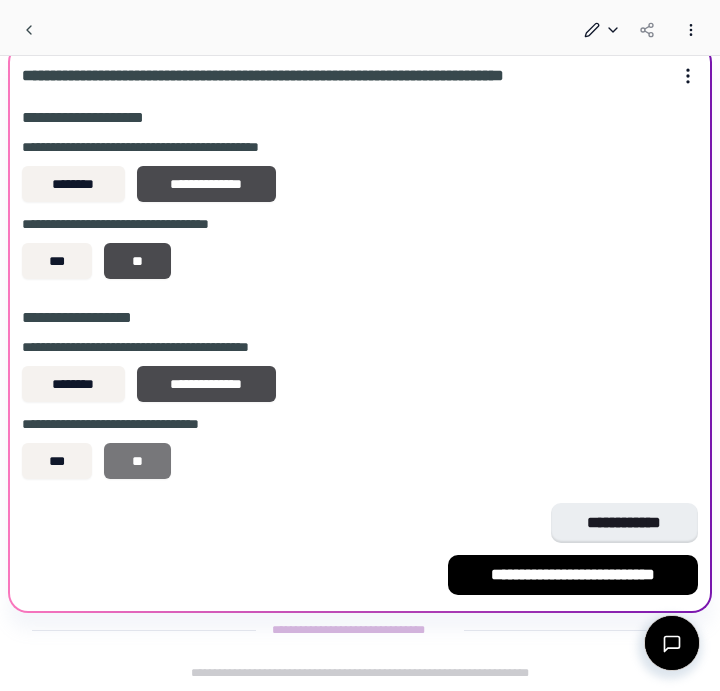 click on "**" at bounding box center (137, 461) 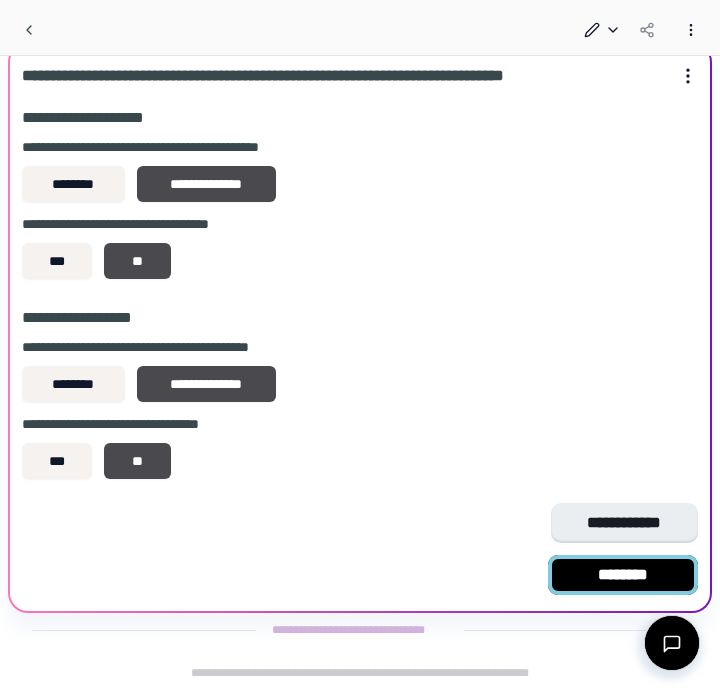 click on "********" at bounding box center [623, 575] 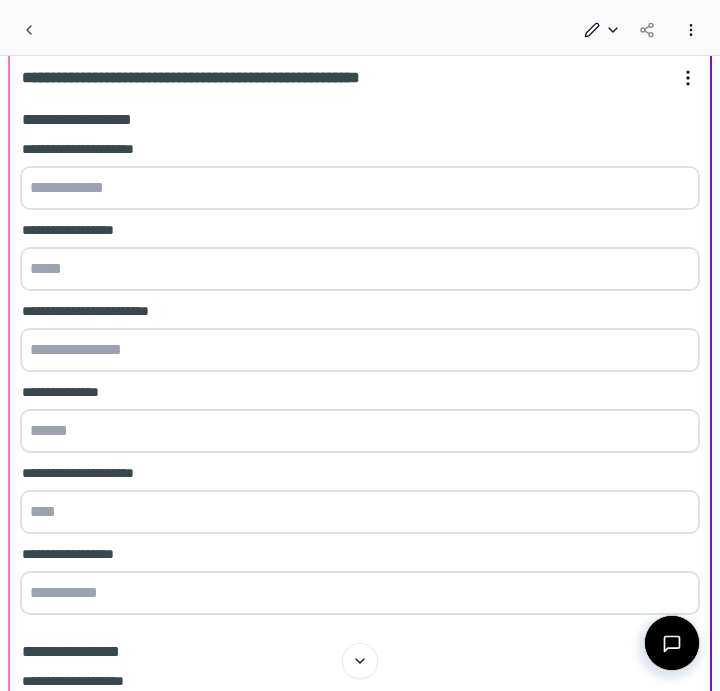 scroll, scrollTop: 65, scrollLeft: 0, axis: vertical 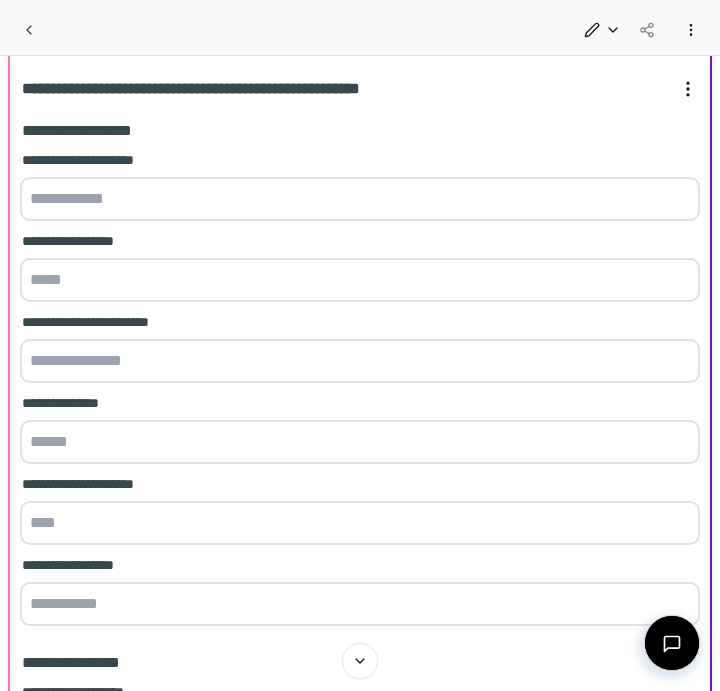 click at bounding box center (360, 199) 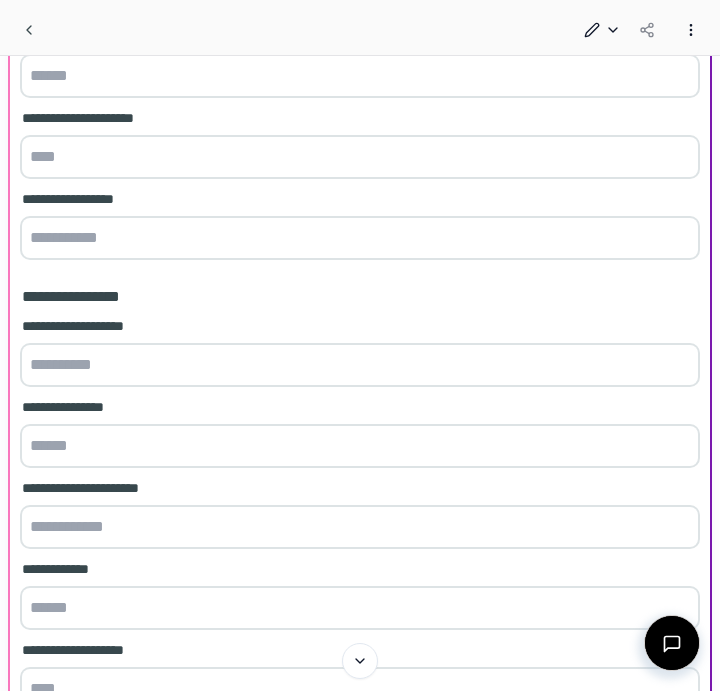 scroll, scrollTop: 669, scrollLeft: 0, axis: vertical 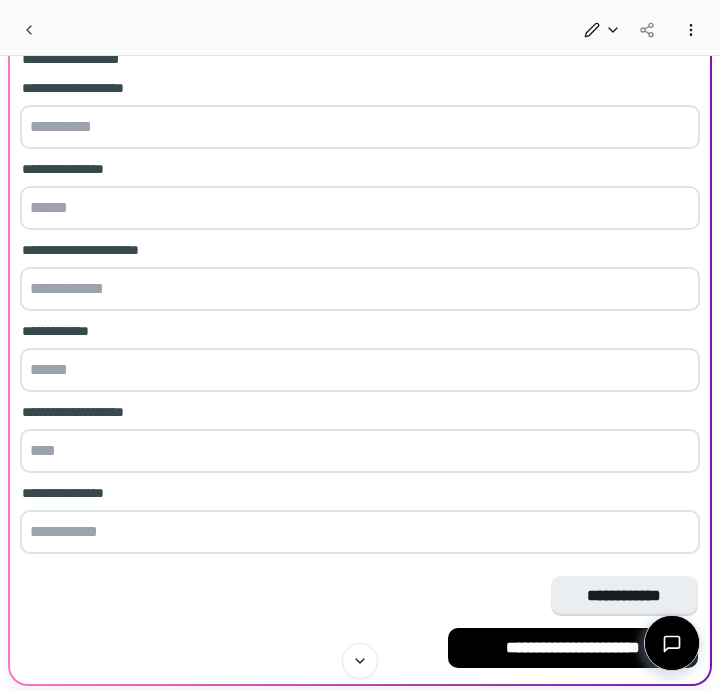 click at bounding box center (360, 127) 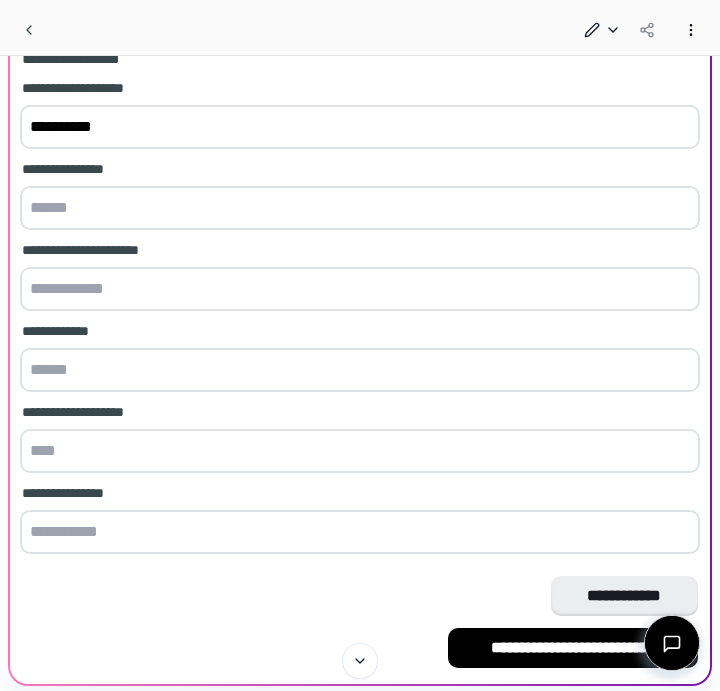 type on "**********" 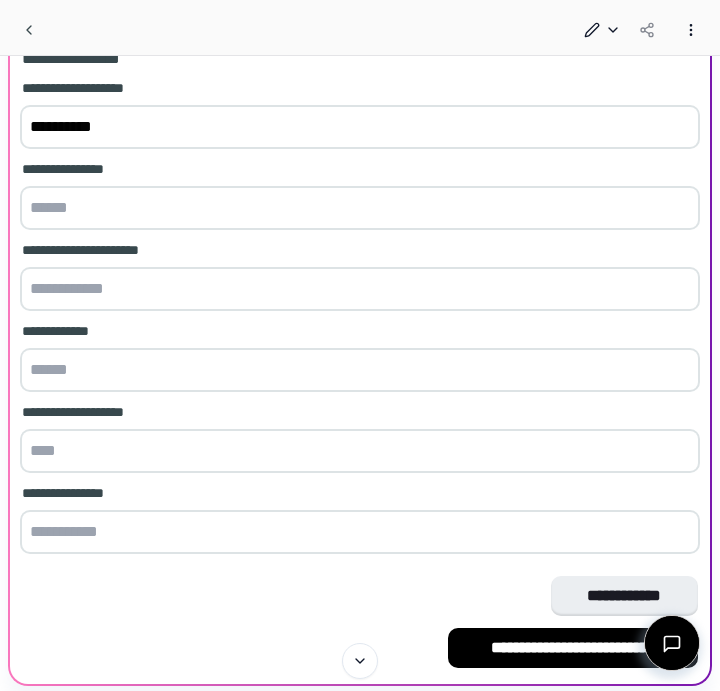 click at bounding box center (360, 208) 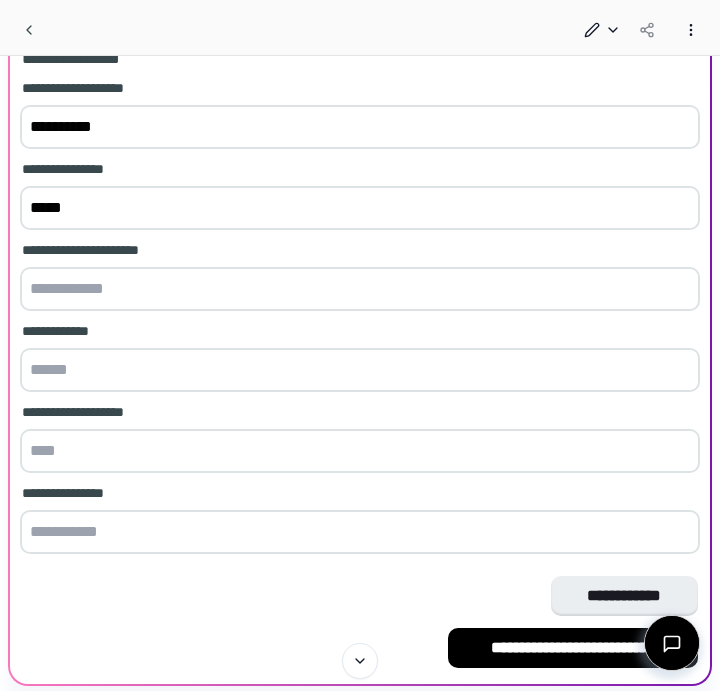 type on "*****" 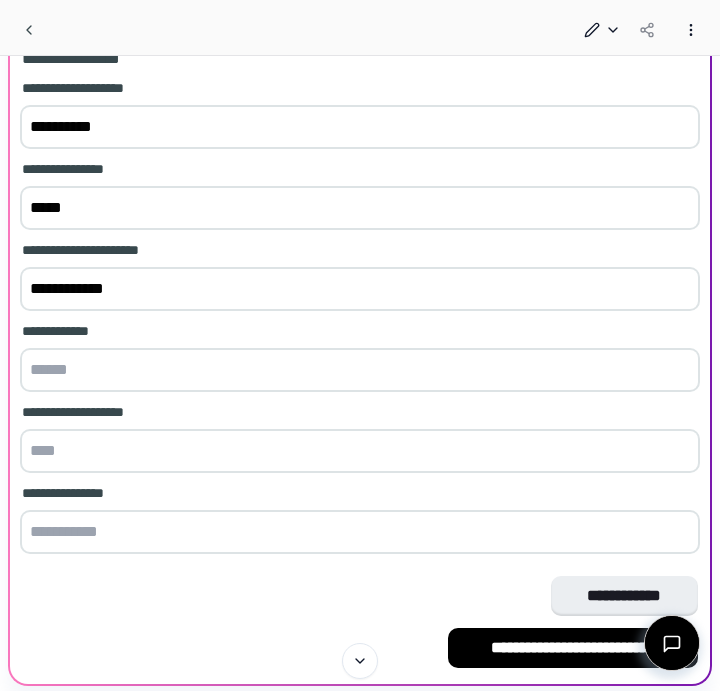 type on "**********" 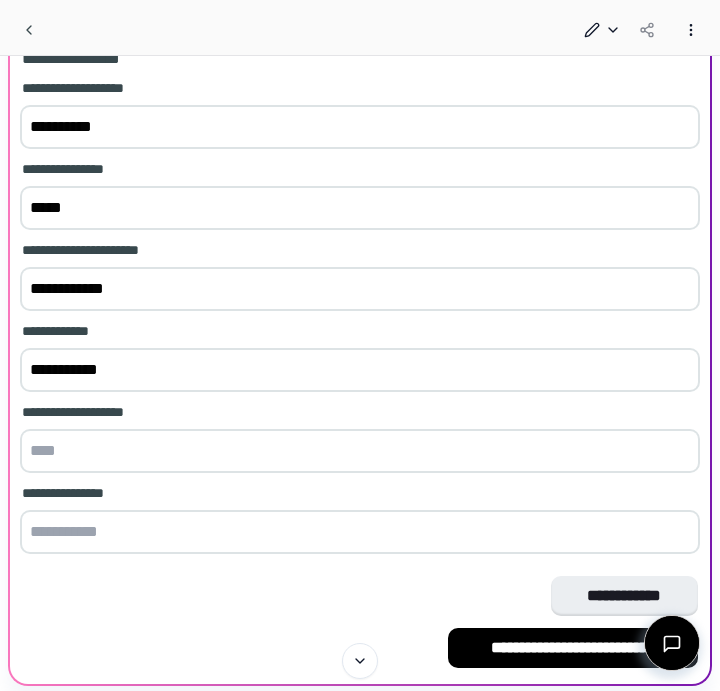 type on "**********" 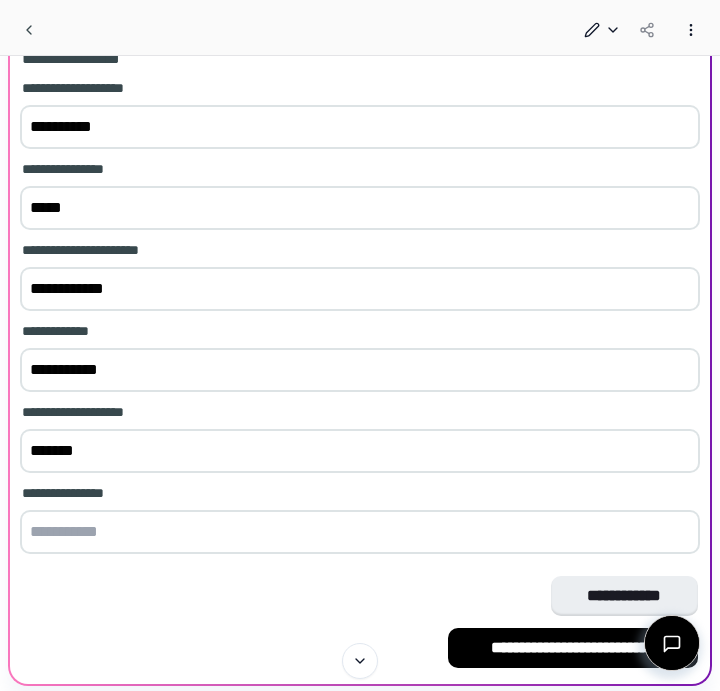 type on "*******" 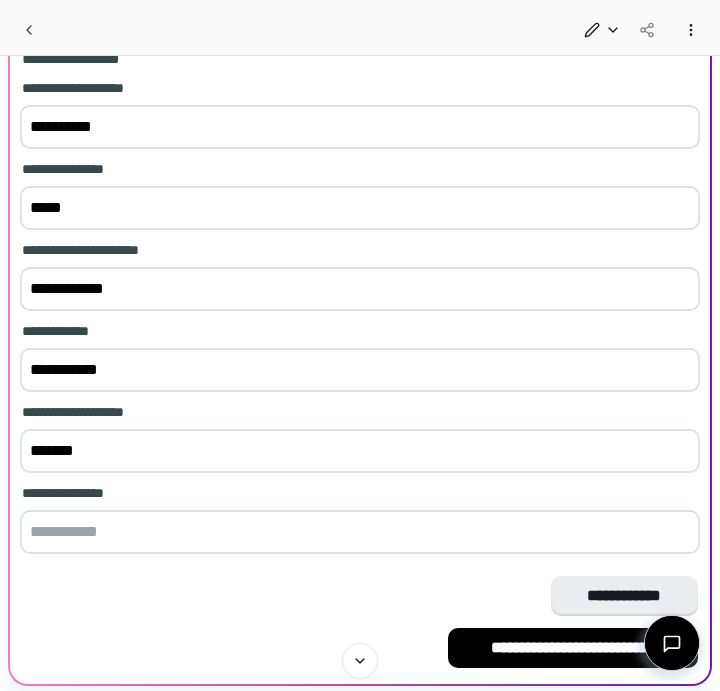 click at bounding box center (360, 532) 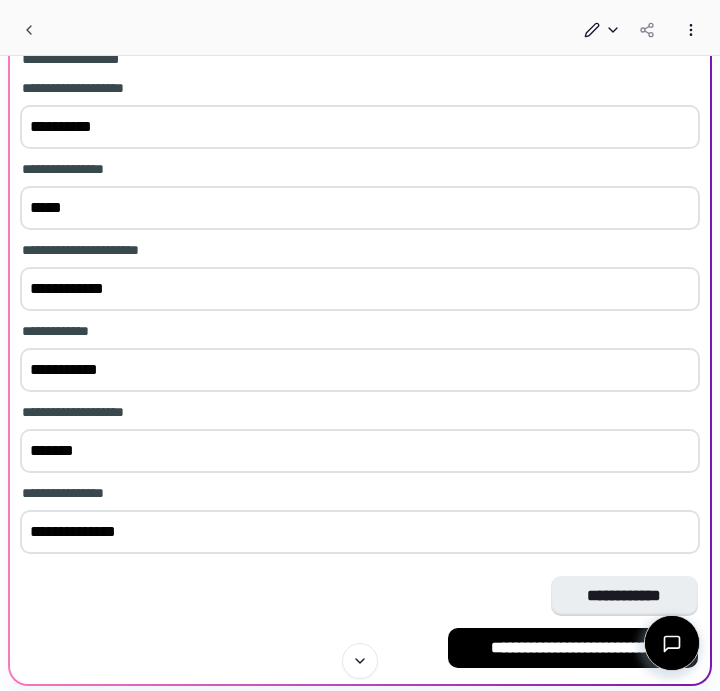 scroll, scrollTop: 663, scrollLeft: 0, axis: vertical 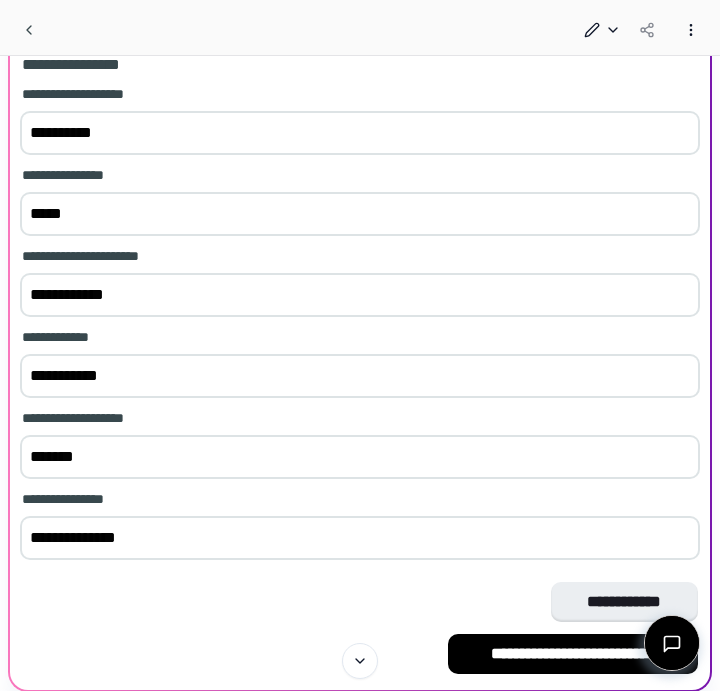 type on "**********" 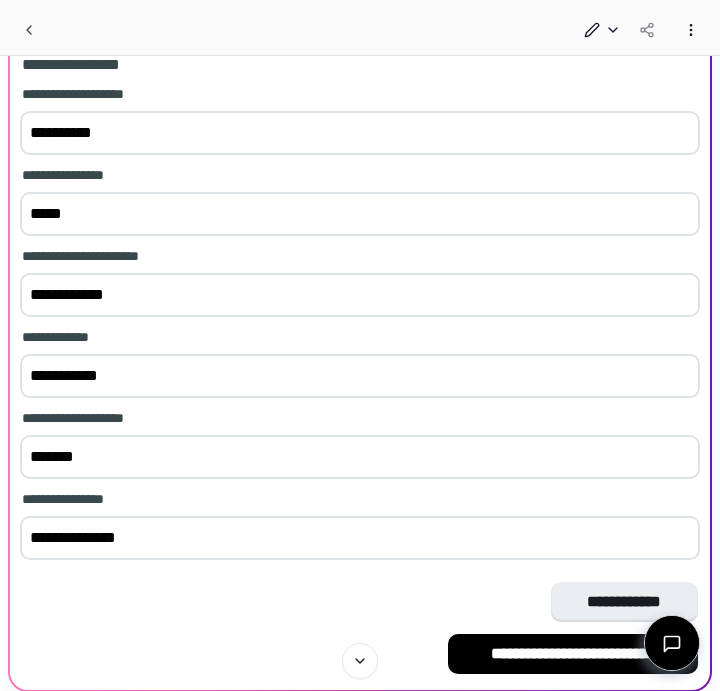 click on "*******" at bounding box center [360, 457] 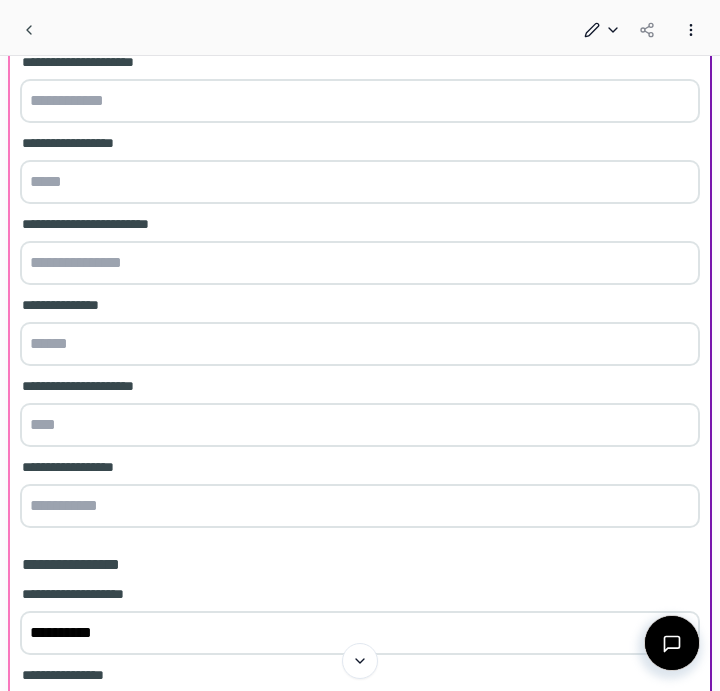 scroll, scrollTop: 154, scrollLeft: 0, axis: vertical 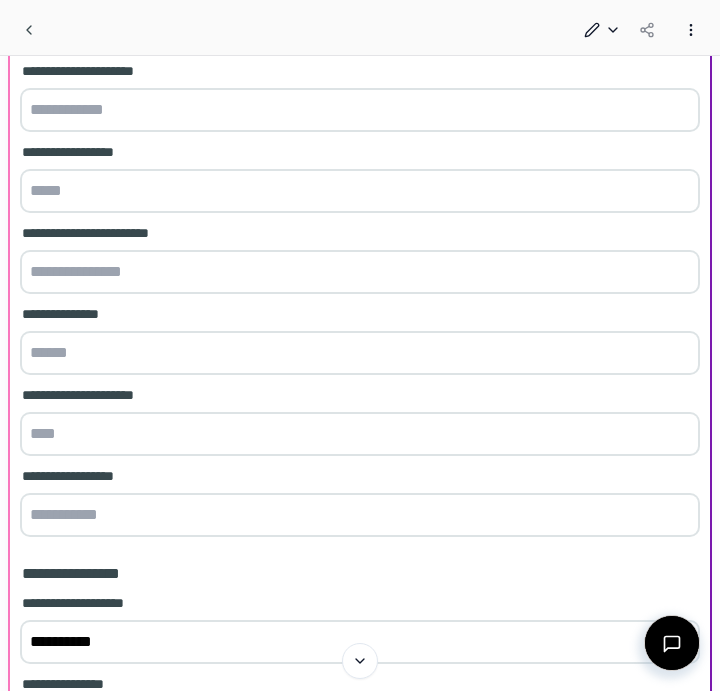 type on "********" 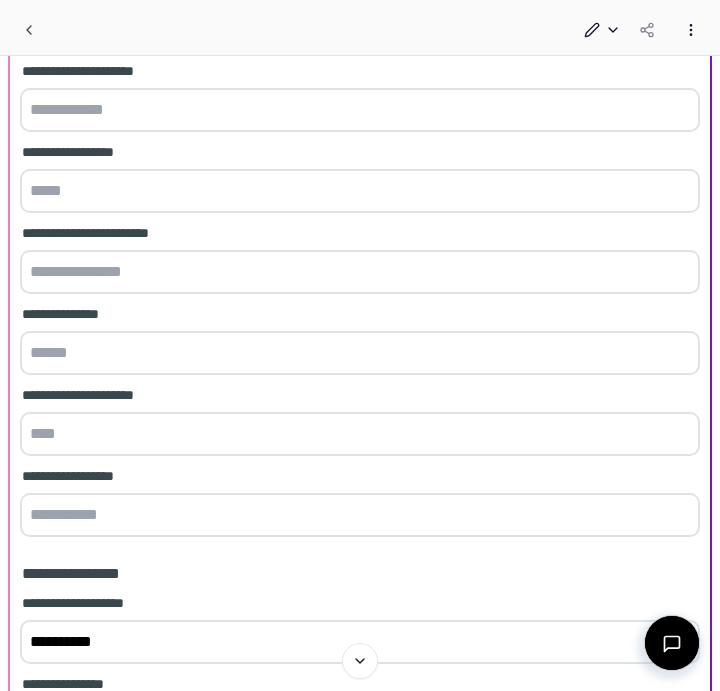 click at bounding box center (360, 110) 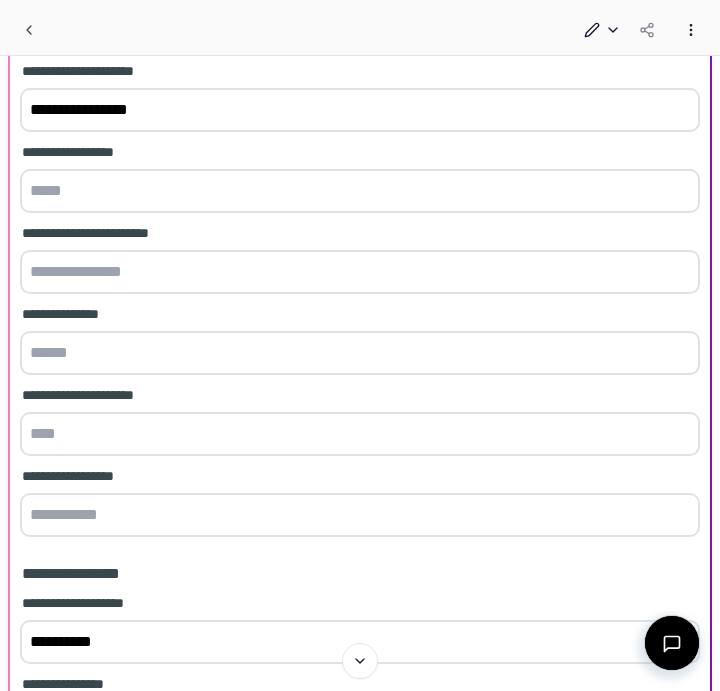 drag, startPoint x: 126, startPoint y: 110, endPoint x: 20, endPoint y: 119, distance: 106.381386 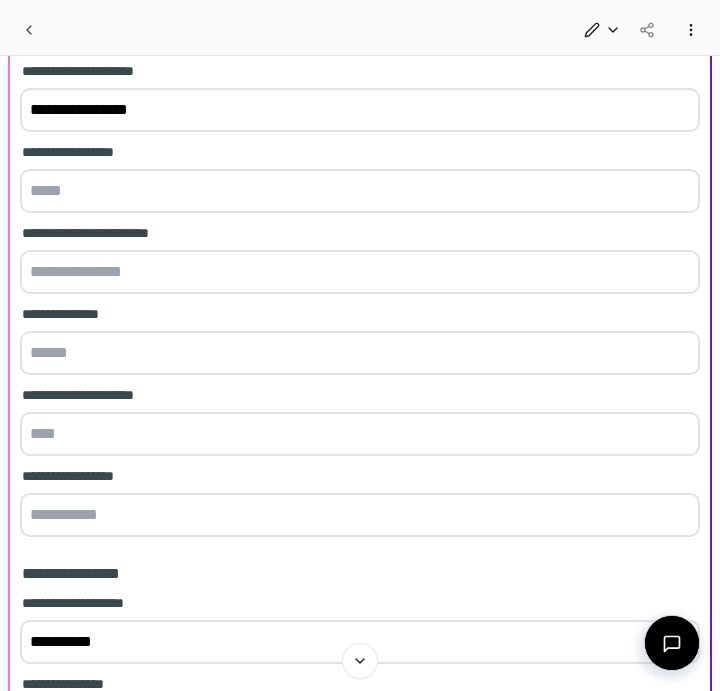 paste on "**********" 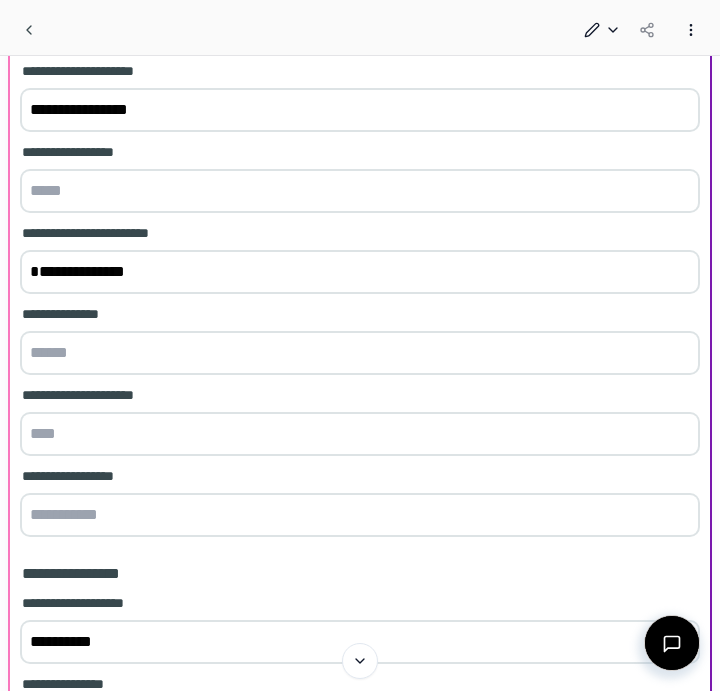 type on "**********" 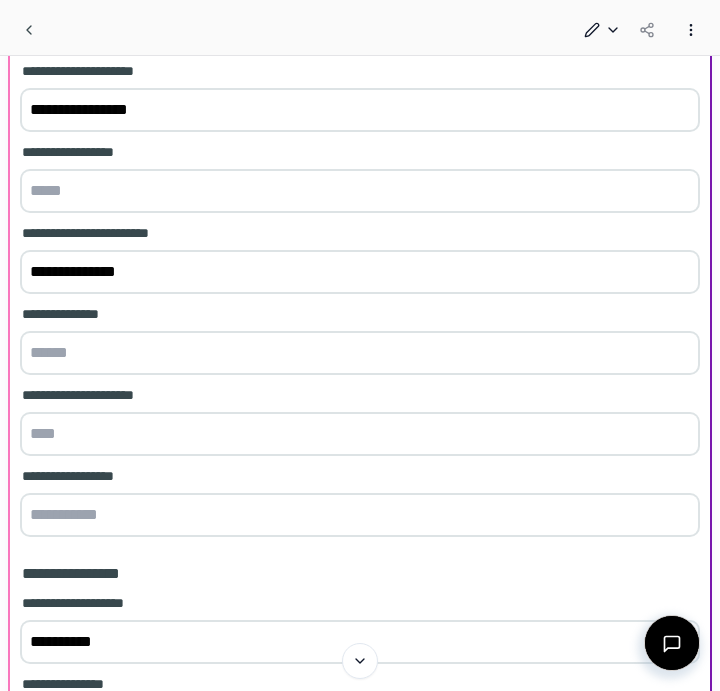 click at bounding box center (360, 353) 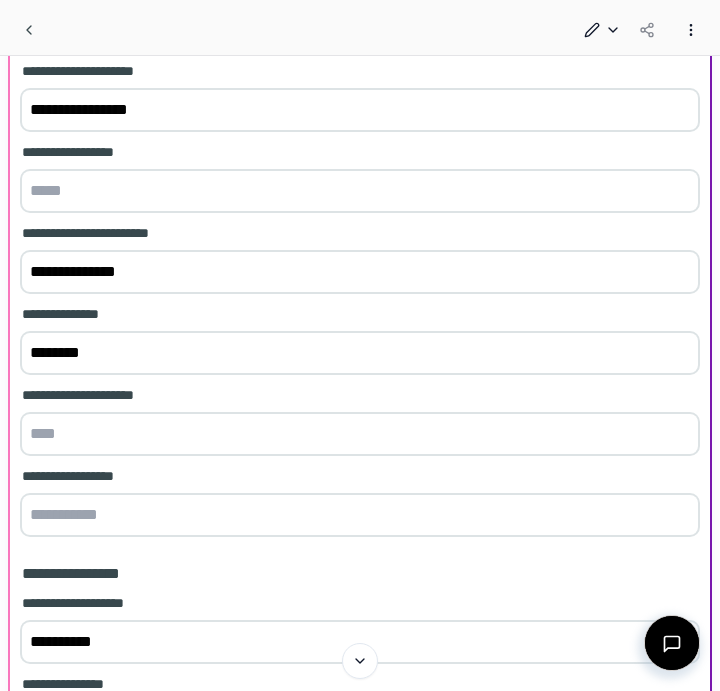 type on "********" 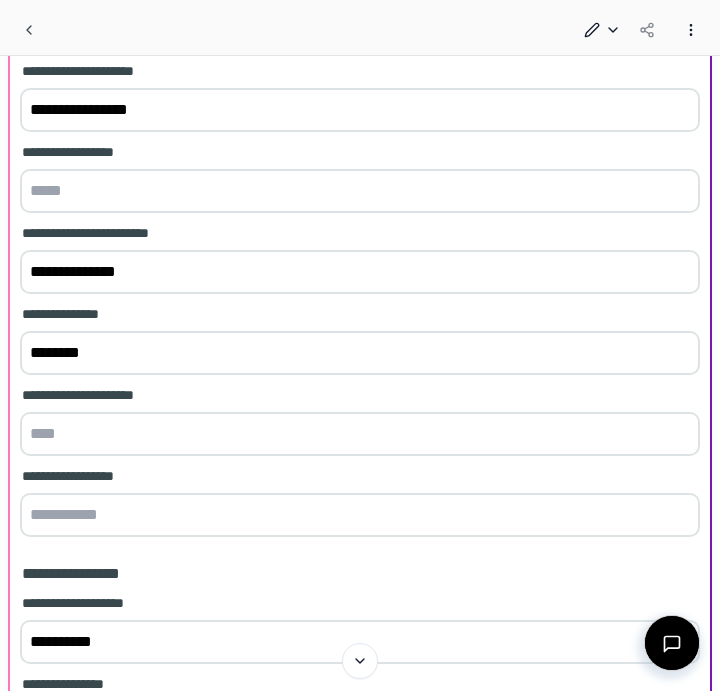 paste on "*****" 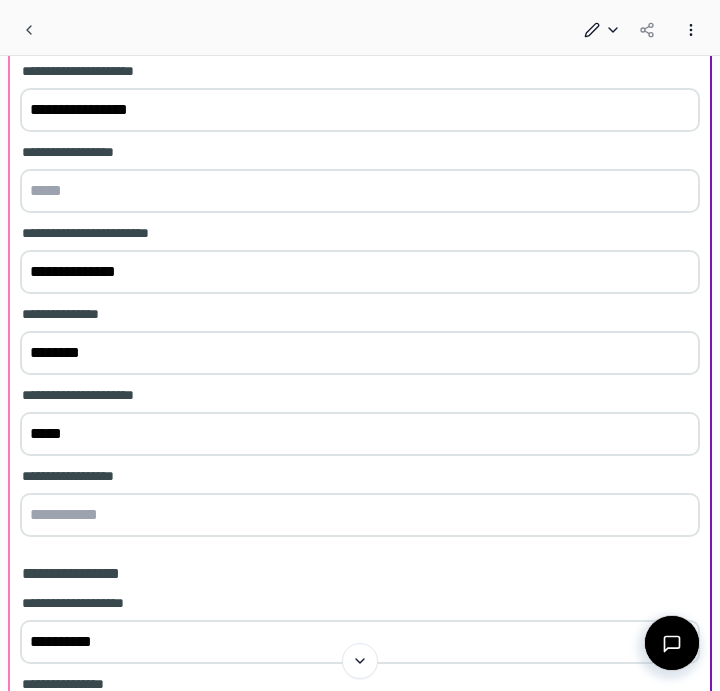 type on "*****" 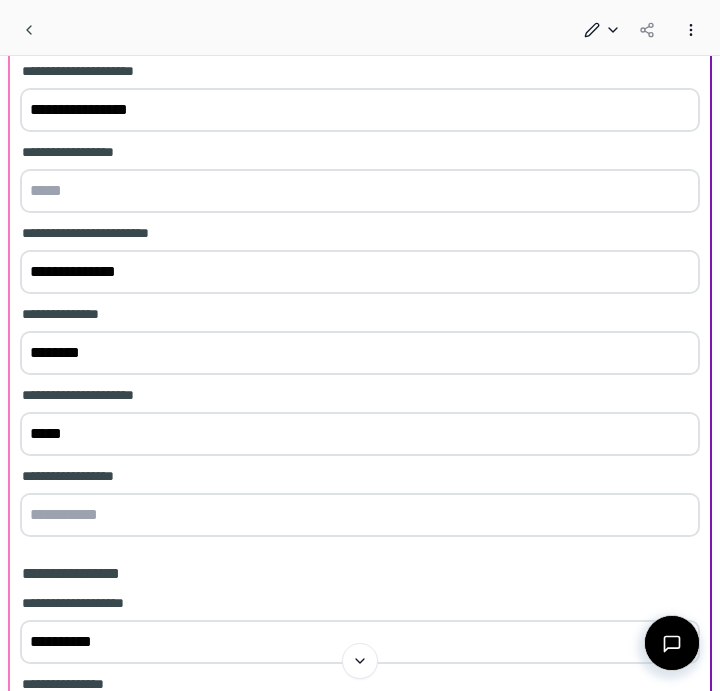 click at bounding box center (360, 515) 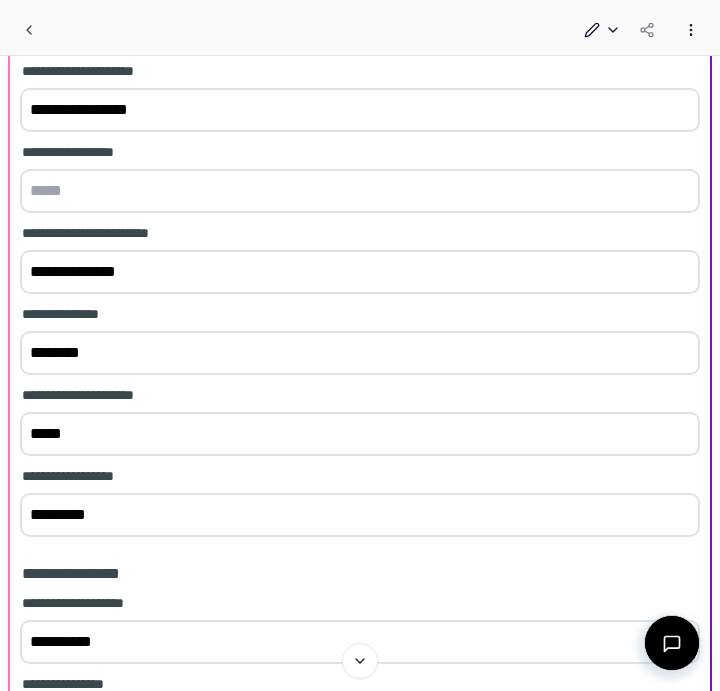 type on "*********" 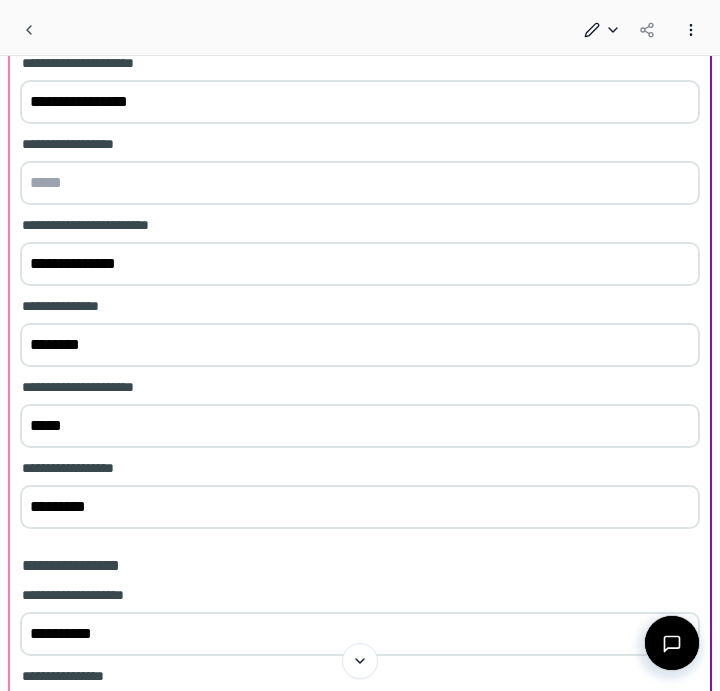 click at bounding box center (360, 183) 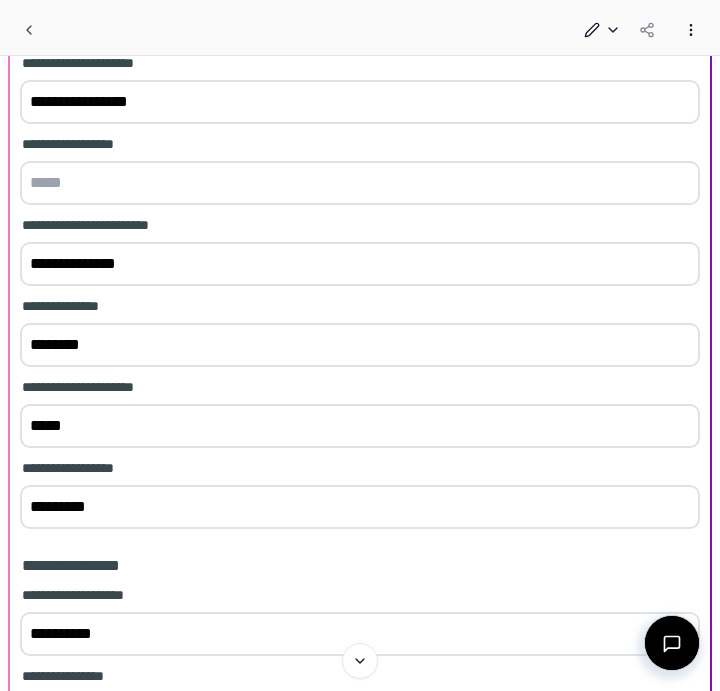 drag, startPoint x: 126, startPoint y: 99, endPoint x: 88, endPoint y: 100, distance: 38.013157 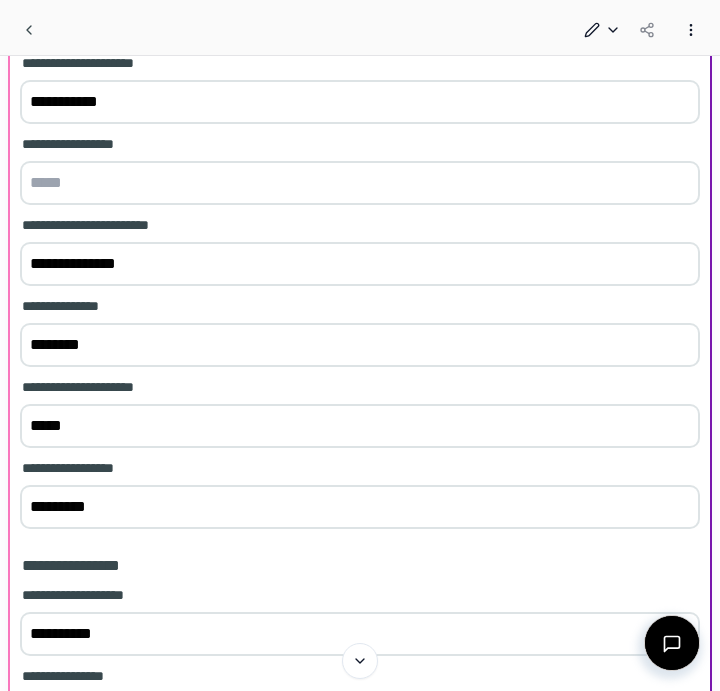 type on "**********" 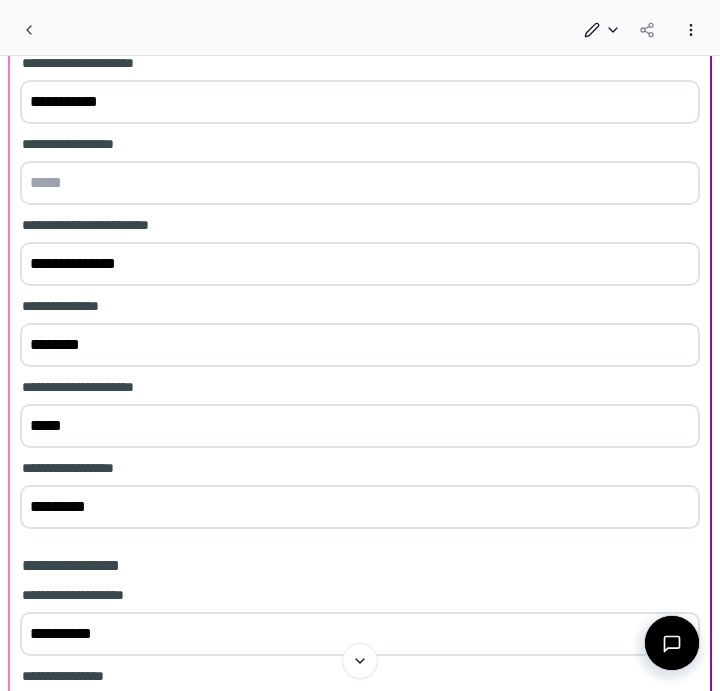 click at bounding box center [360, 183] 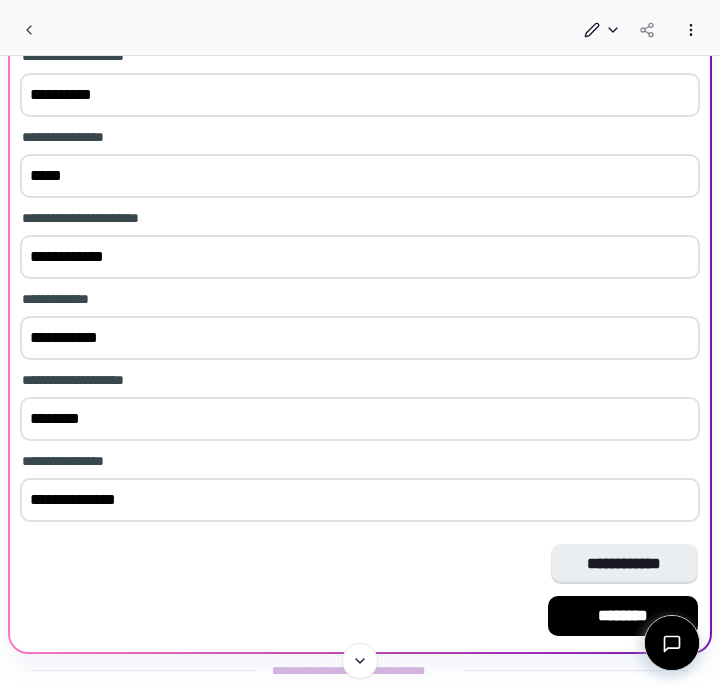scroll, scrollTop: 742, scrollLeft: 0, axis: vertical 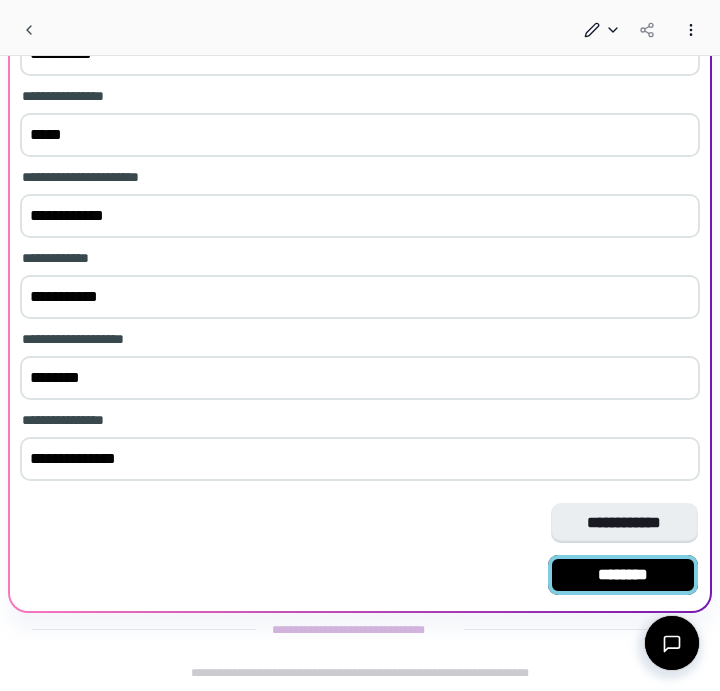 type on "****" 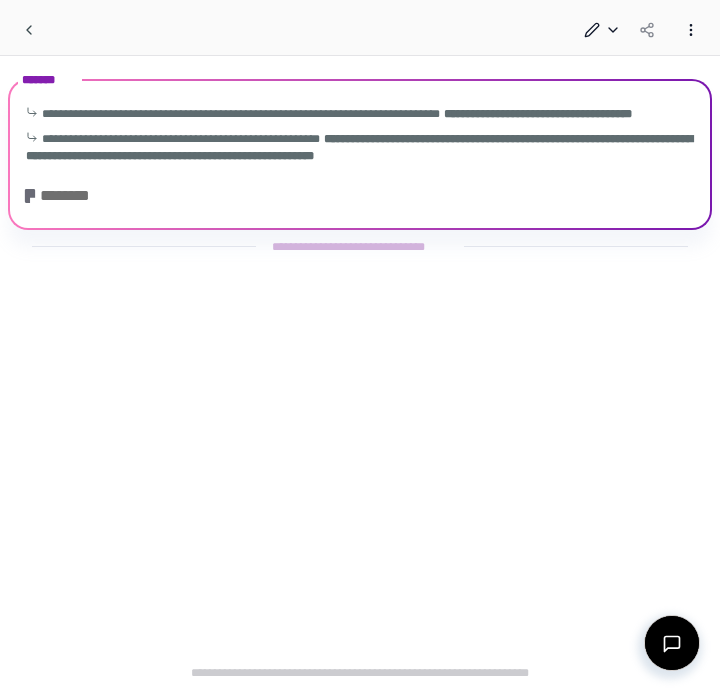 scroll, scrollTop: 0, scrollLeft: 0, axis: both 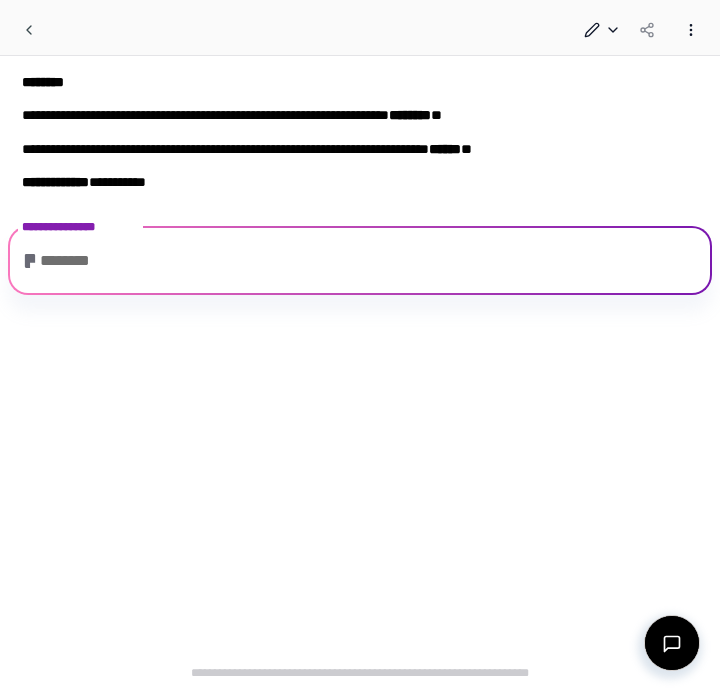 click on "********" at bounding box center (360, 263) 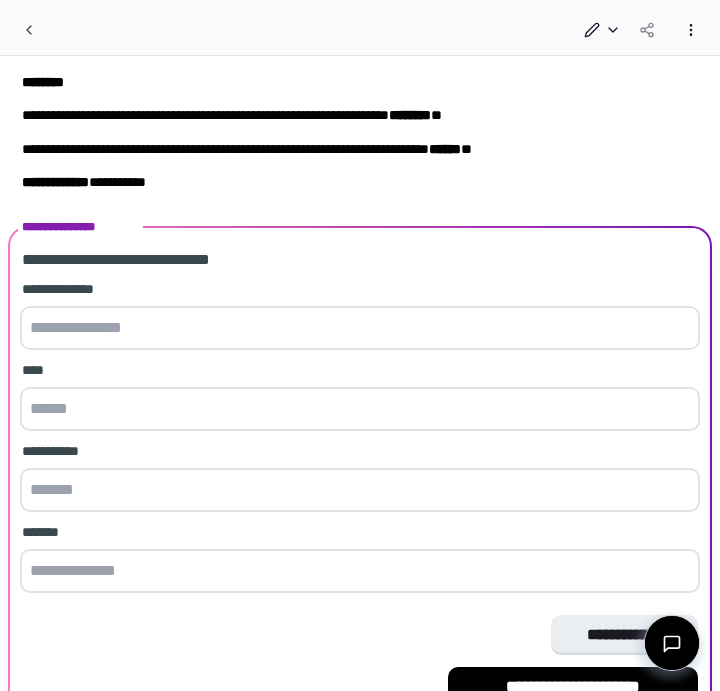 scroll, scrollTop: 112, scrollLeft: 0, axis: vertical 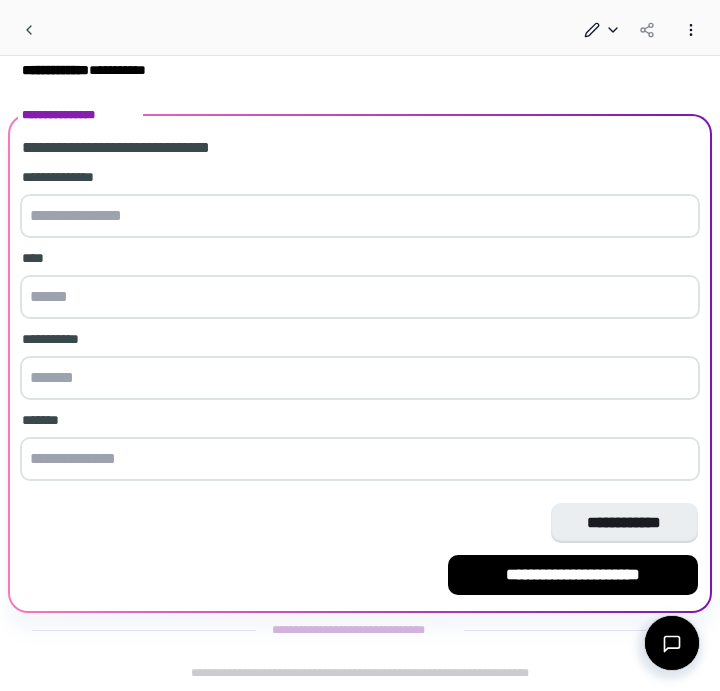 click at bounding box center (360, 216) 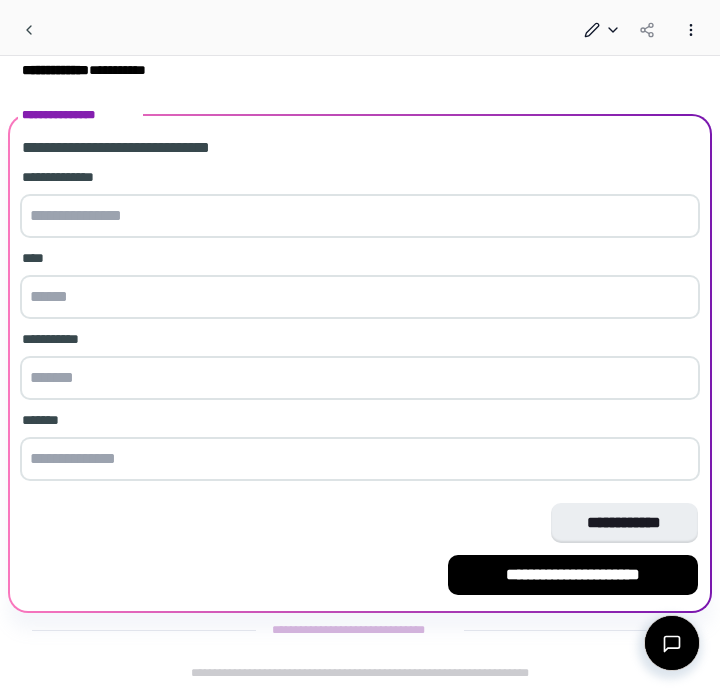 click at bounding box center (360, 216) 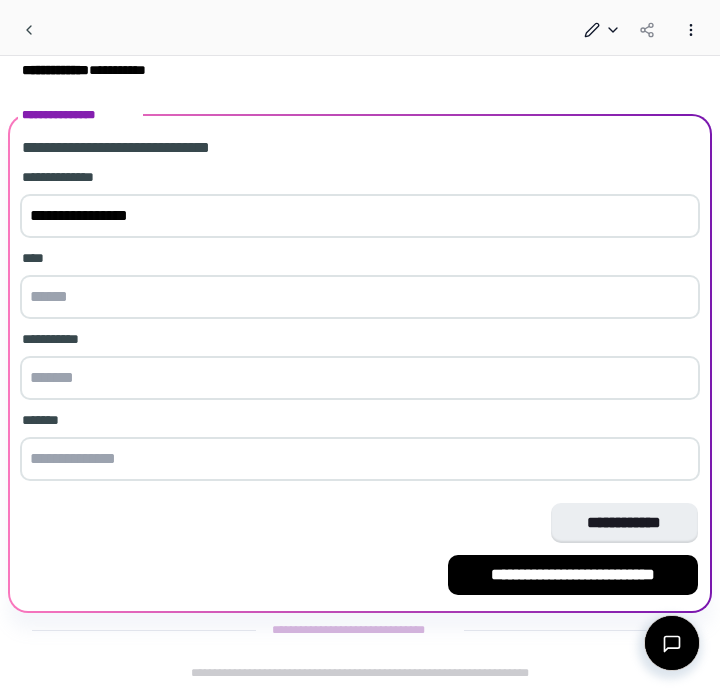 type on "**********" 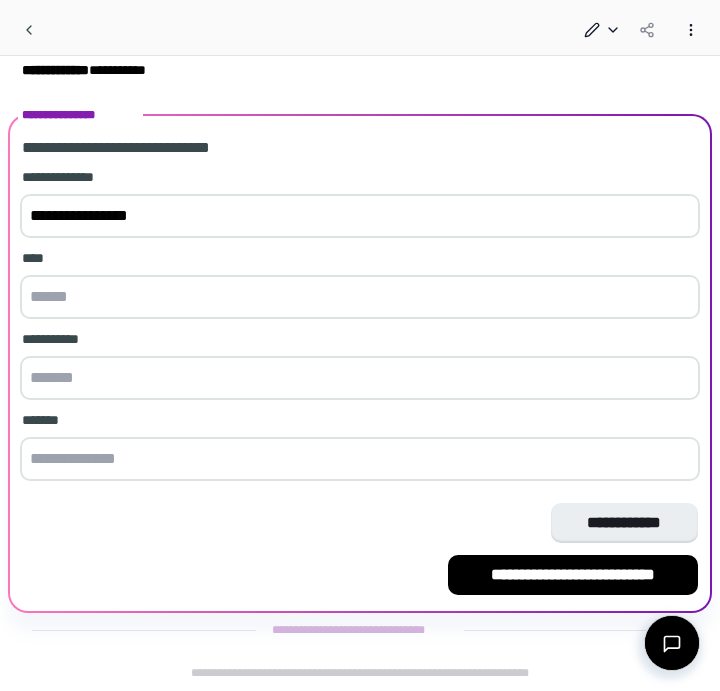 paste on "**********" 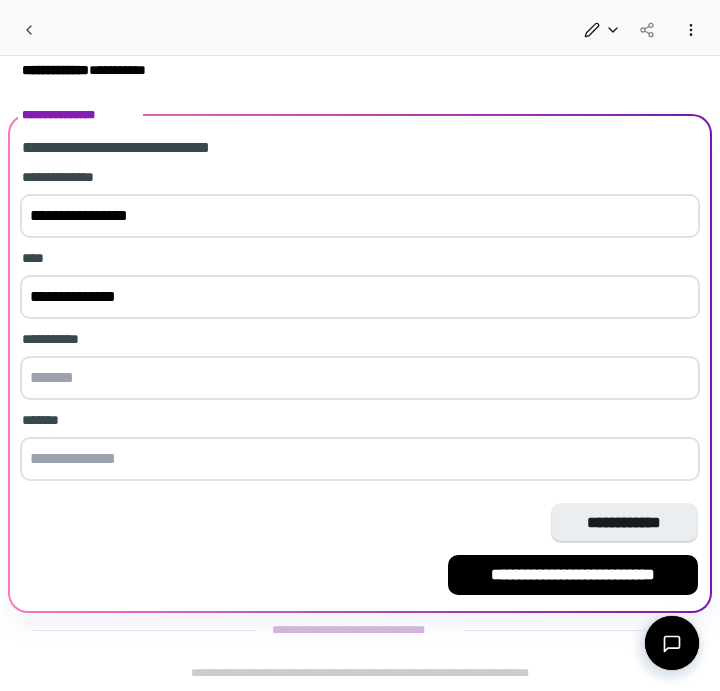 type on "**********" 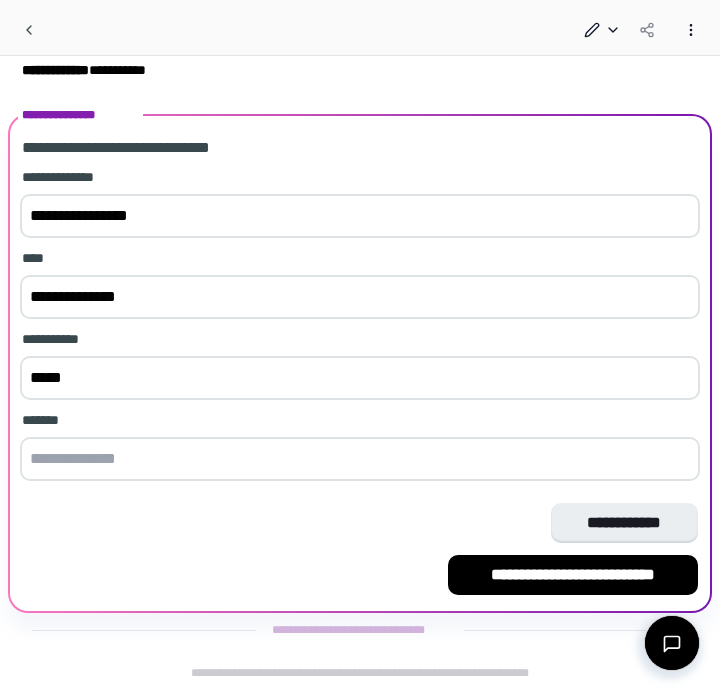 type on "*****" 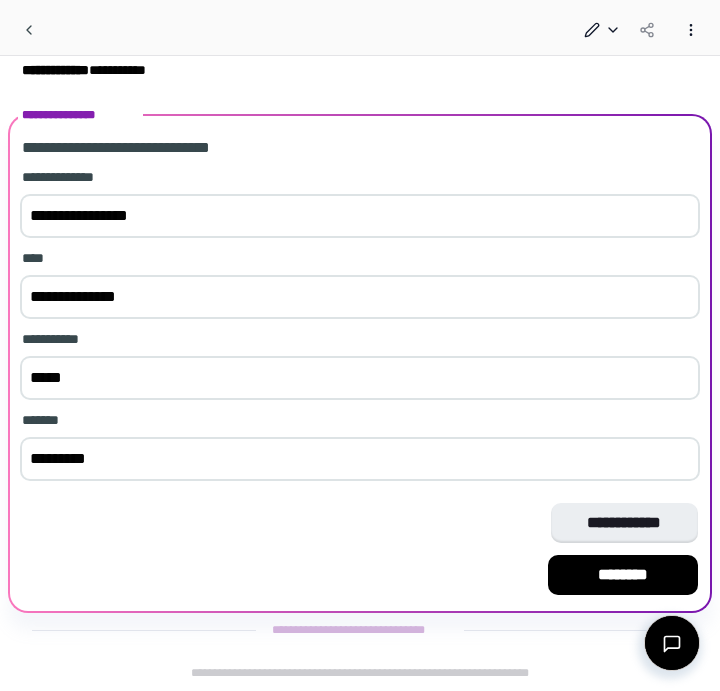 type on "*********" 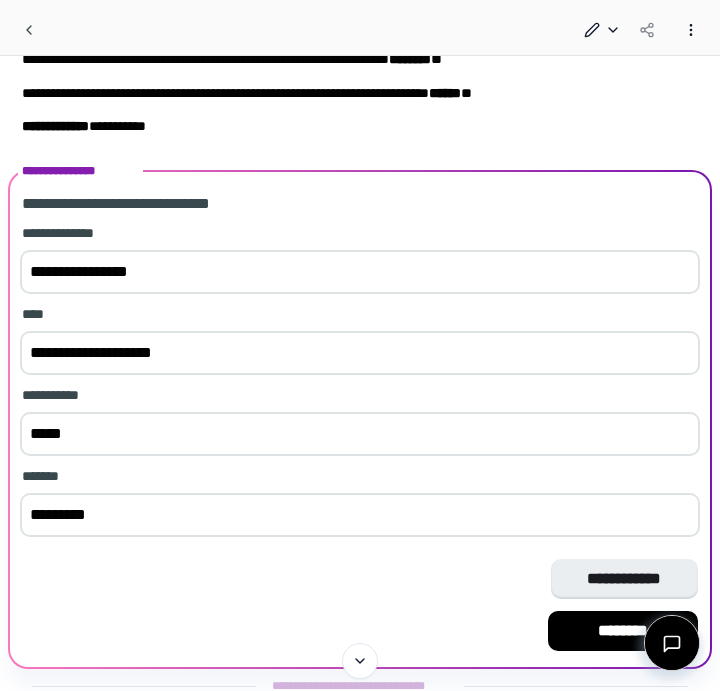 scroll, scrollTop: 112, scrollLeft: 0, axis: vertical 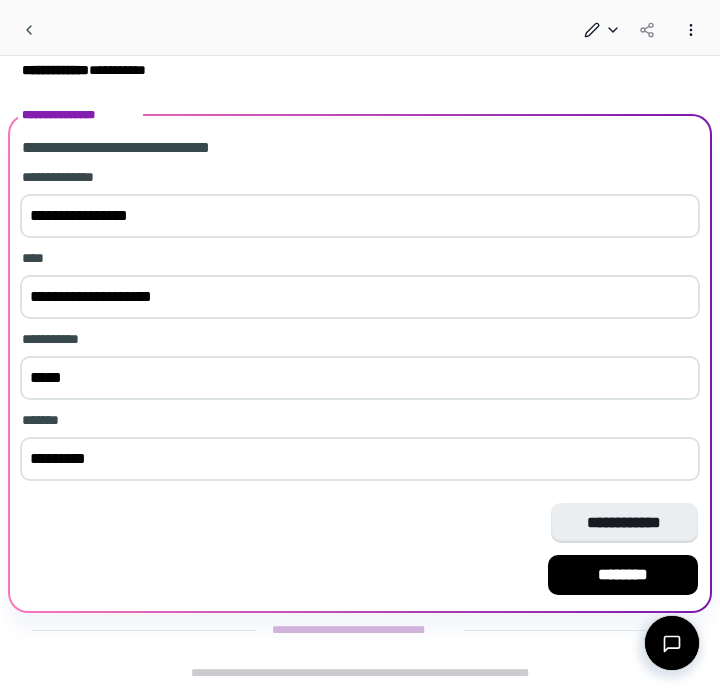 type on "**********" 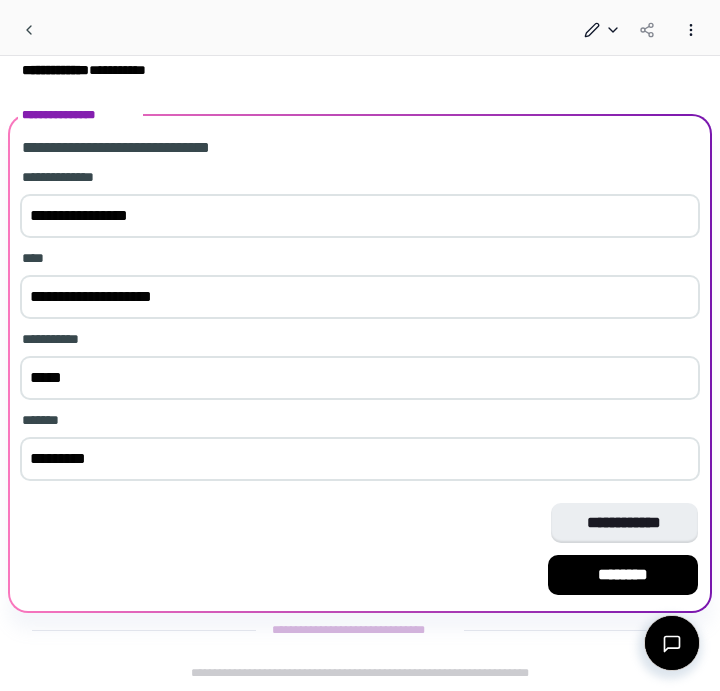click on "**********" at bounding box center (360, 216) 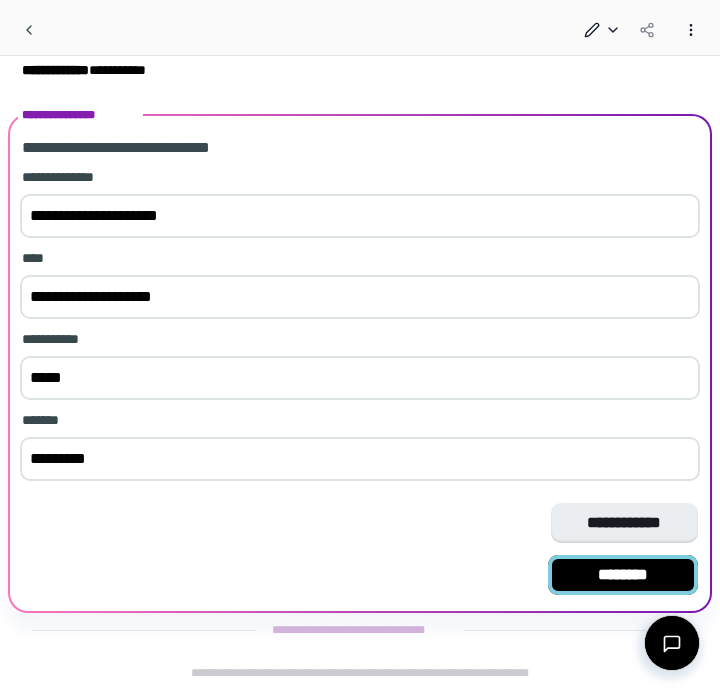 type on "**********" 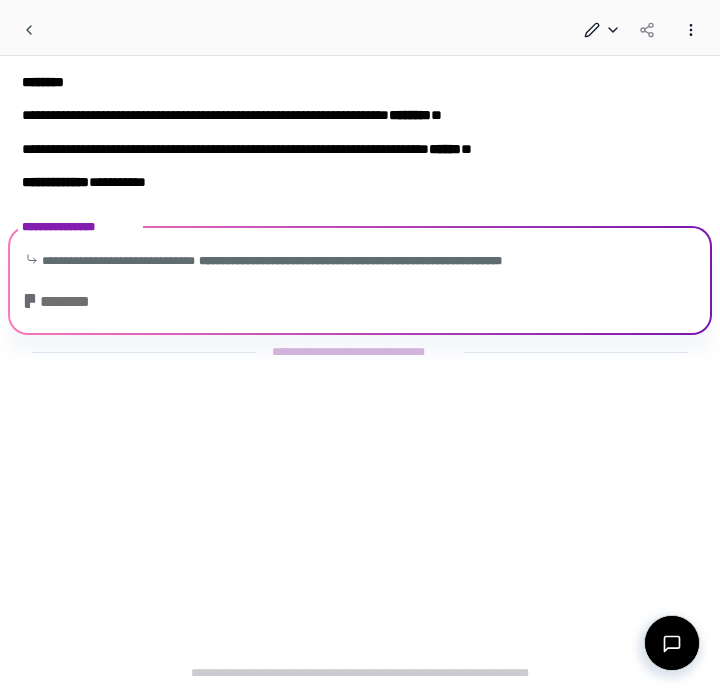 scroll, scrollTop: 0, scrollLeft: 0, axis: both 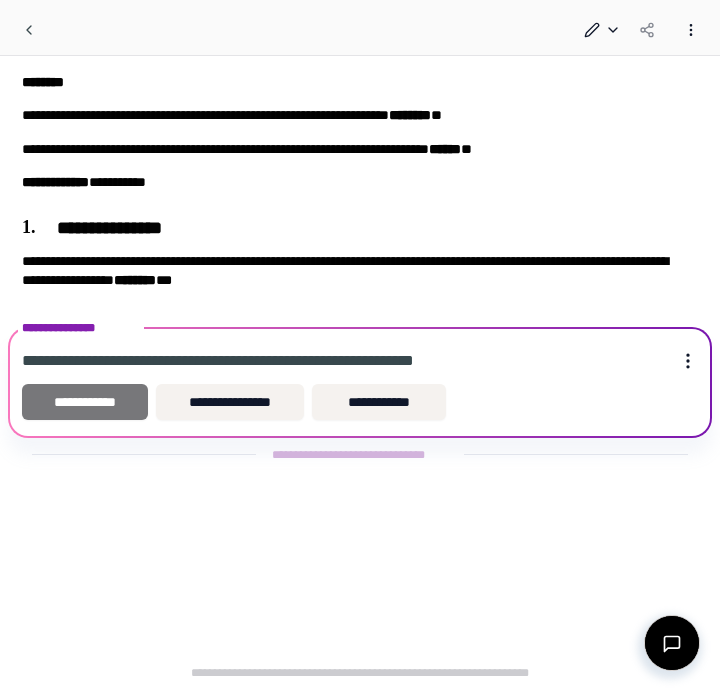 click on "**********" at bounding box center [85, 402] 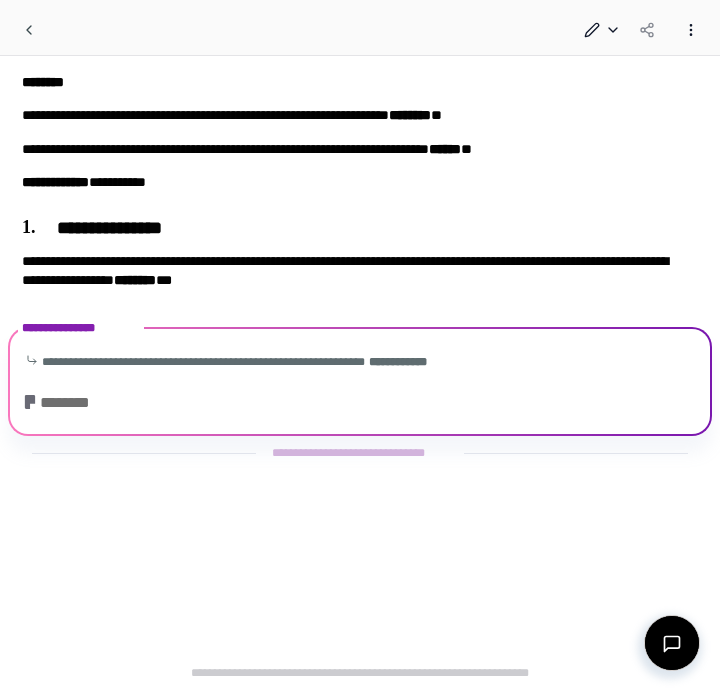 scroll, scrollTop: 88, scrollLeft: 0, axis: vertical 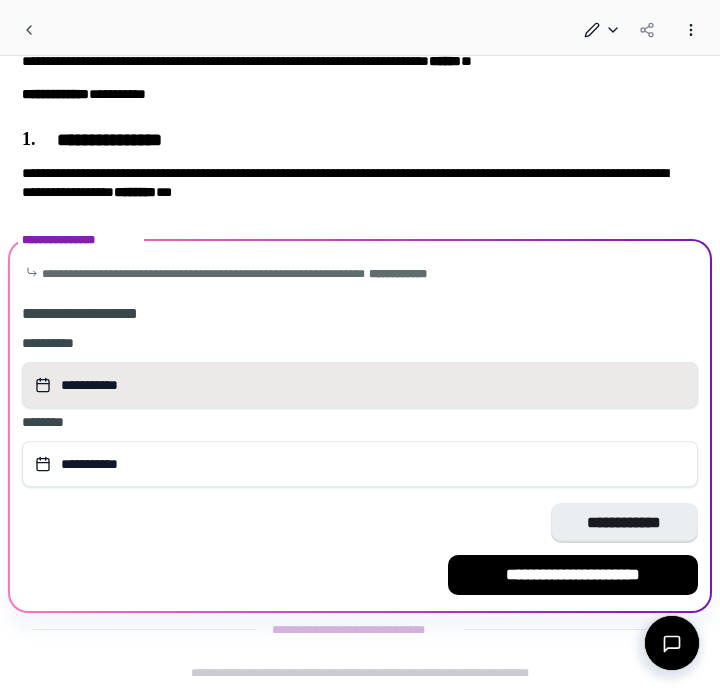 click on "**********" at bounding box center [360, 385] 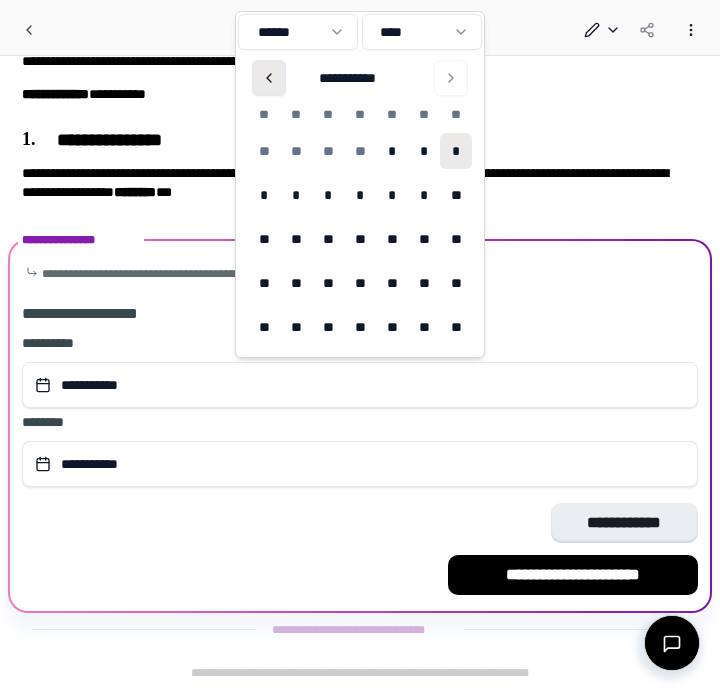 click at bounding box center [269, 78] 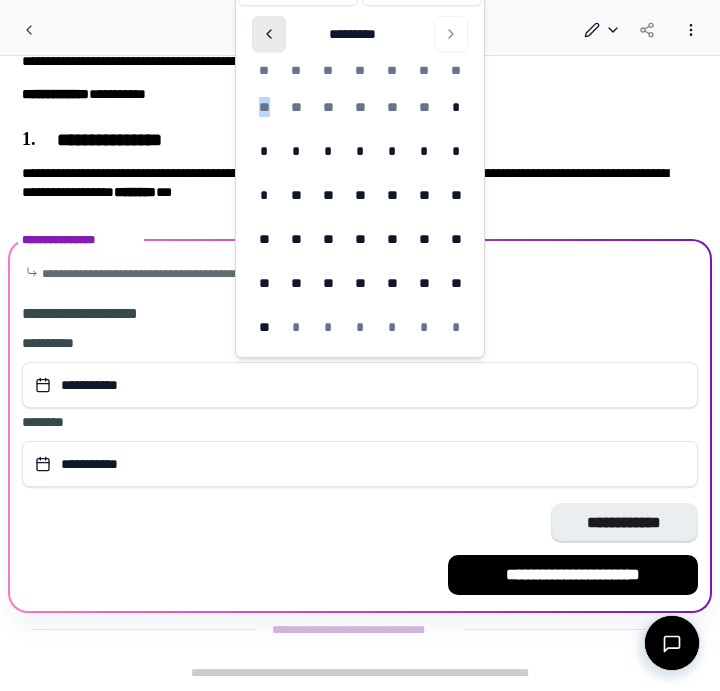 click on "** ** ** ** ** ** * * * * * * * * * ** ** ** ** ** ** ** ** ** ** ** ** ** ** ** ** ** ** ** ** ** * * * * * *" at bounding box center (360, 213) 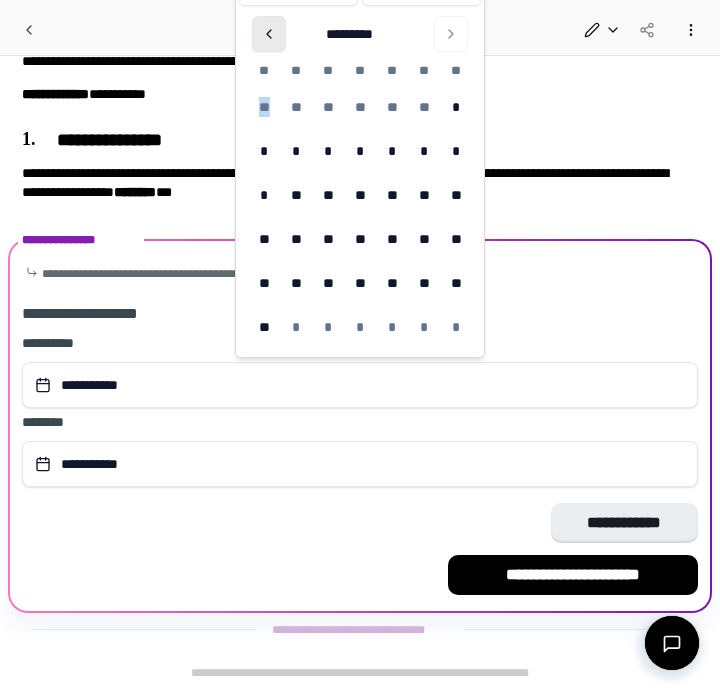 click at bounding box center [269, 34] 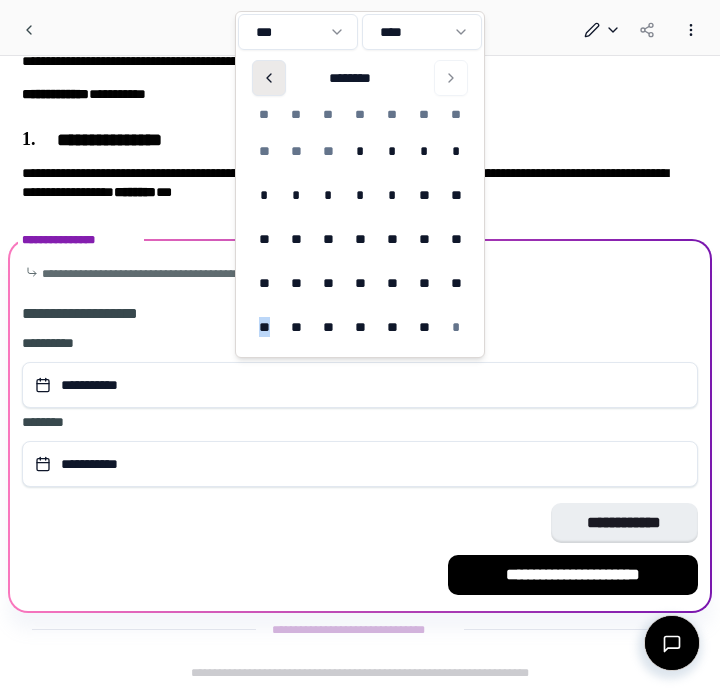 click on "**********" at bounding box center (360, 301) 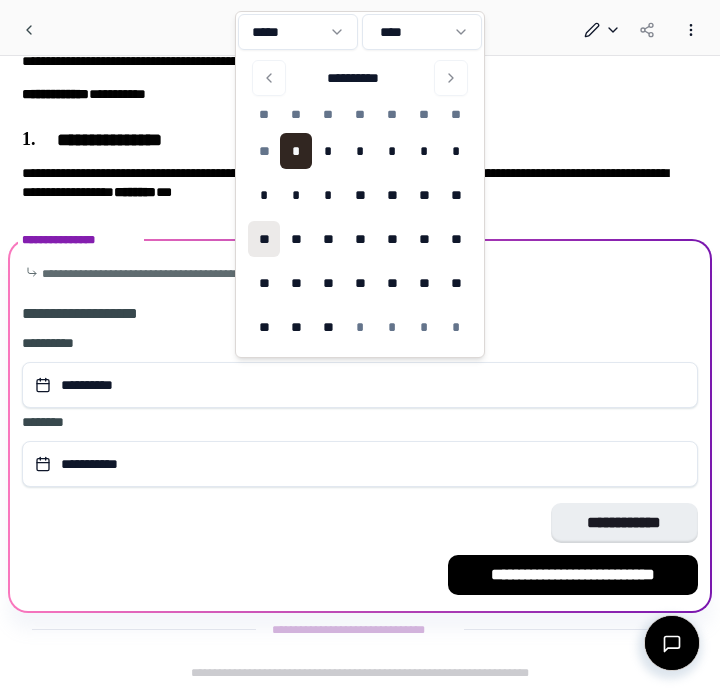 click on "**" at bounding box center (264, 239) 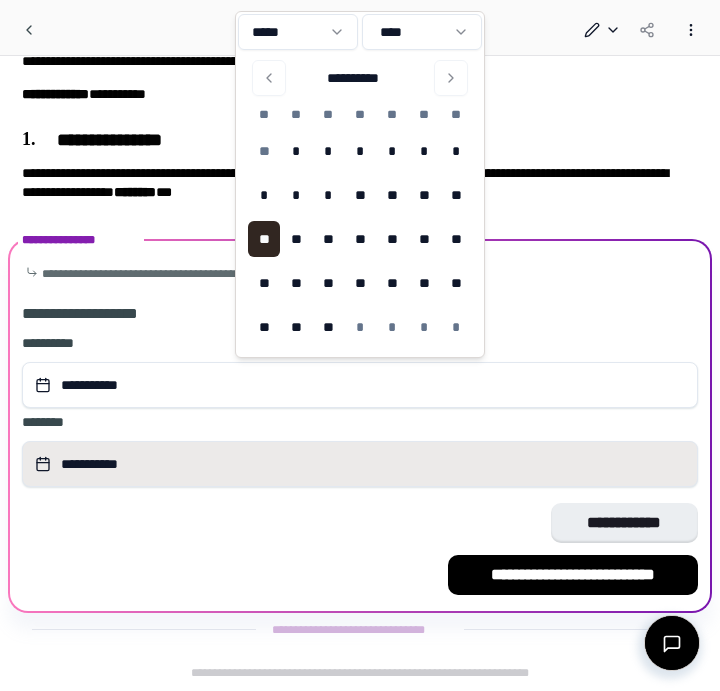 click on "**********" at bounding box center (360, 464) 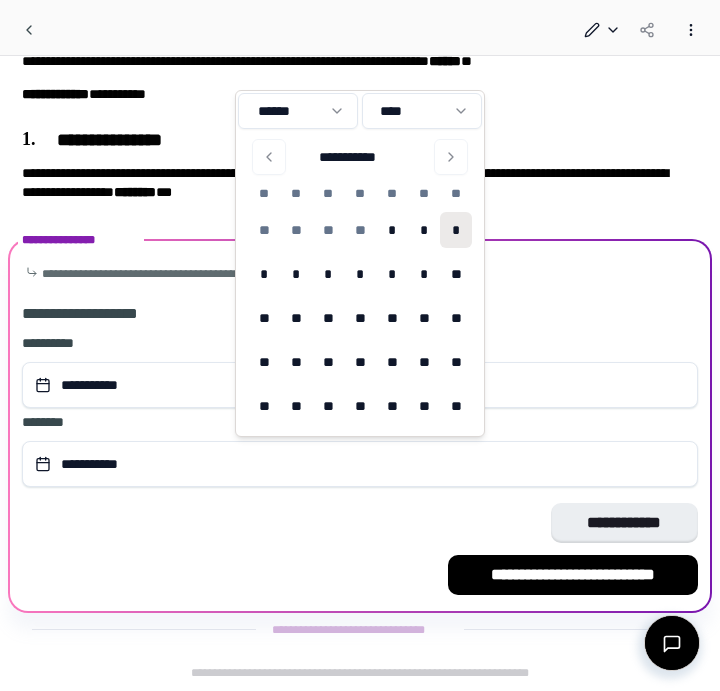 click on "**********" at bounding box center [360, 301] 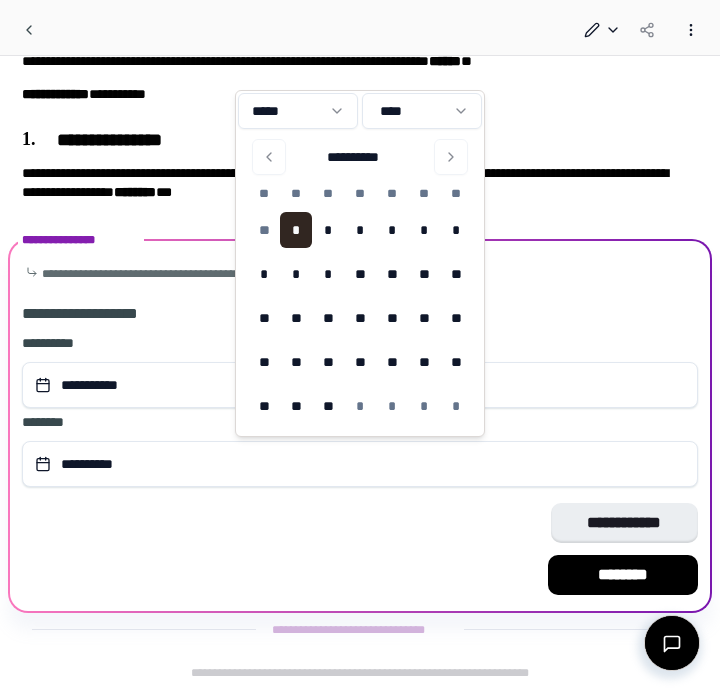 click on "**********" at bounding box center (360, 301) 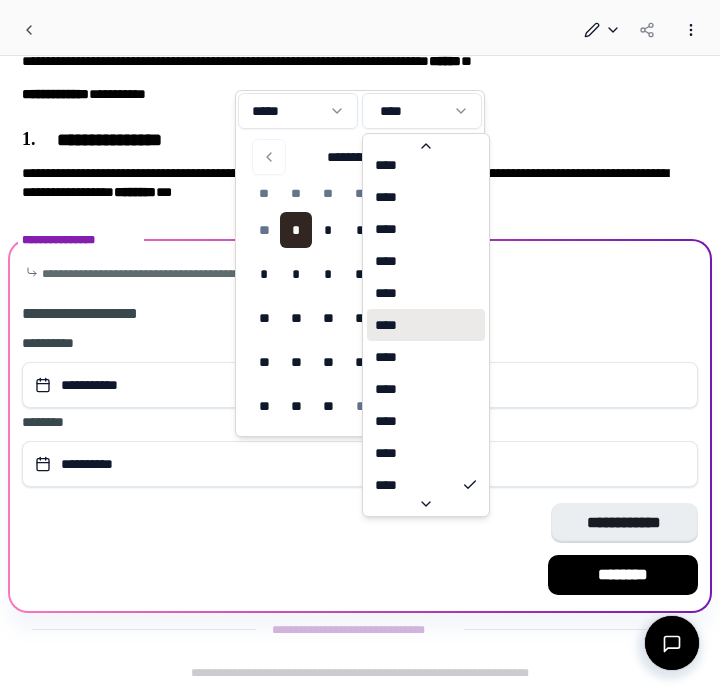 scroll, scrollTop: 2096, scrollLeft: 0, axis: vertical 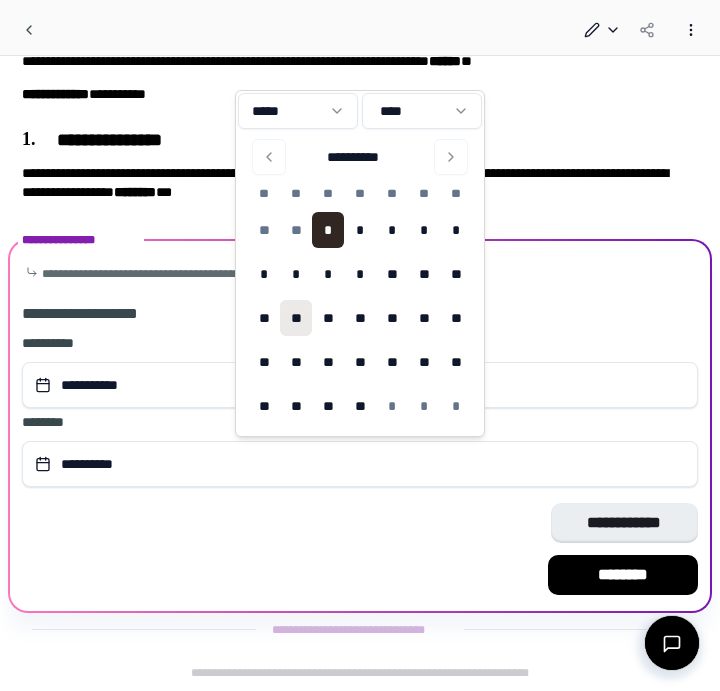 click on "**" at bounding box center (296, 318) 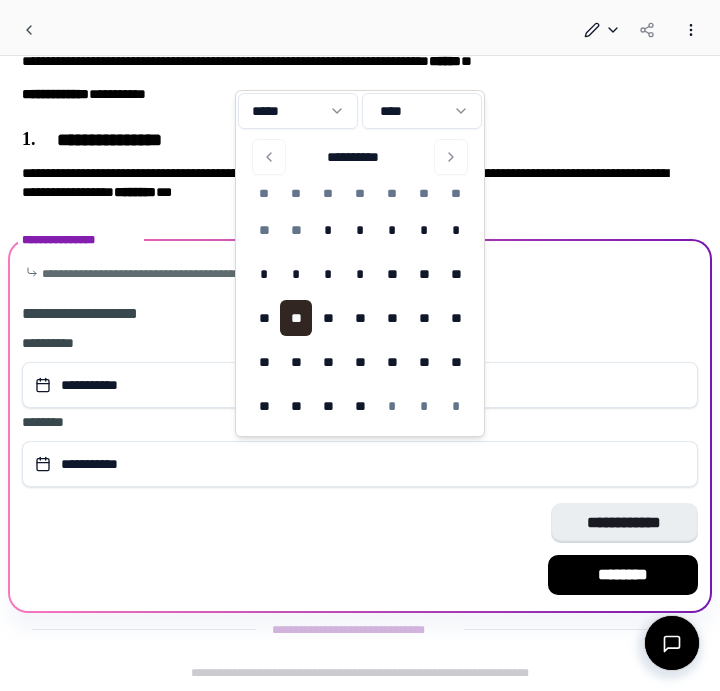 click on "**********" at bounding box center [360, 549] 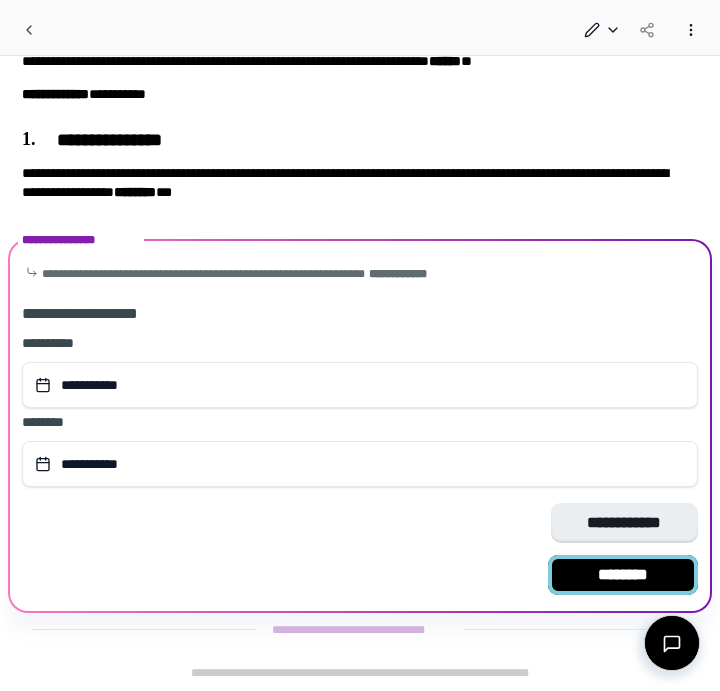 click on "********" at bounding box center [623, 575] 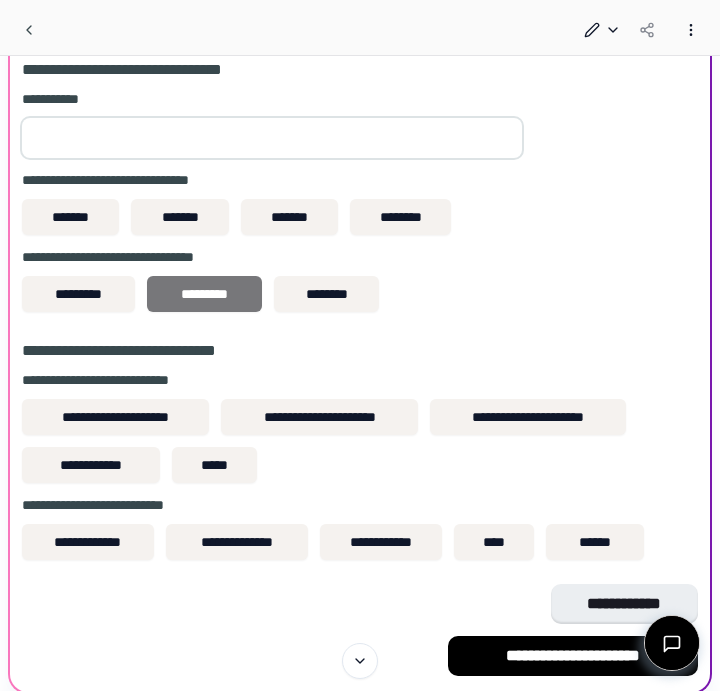 scroll, scrollTop: 631, scrollLeft: 0, axis: vertical 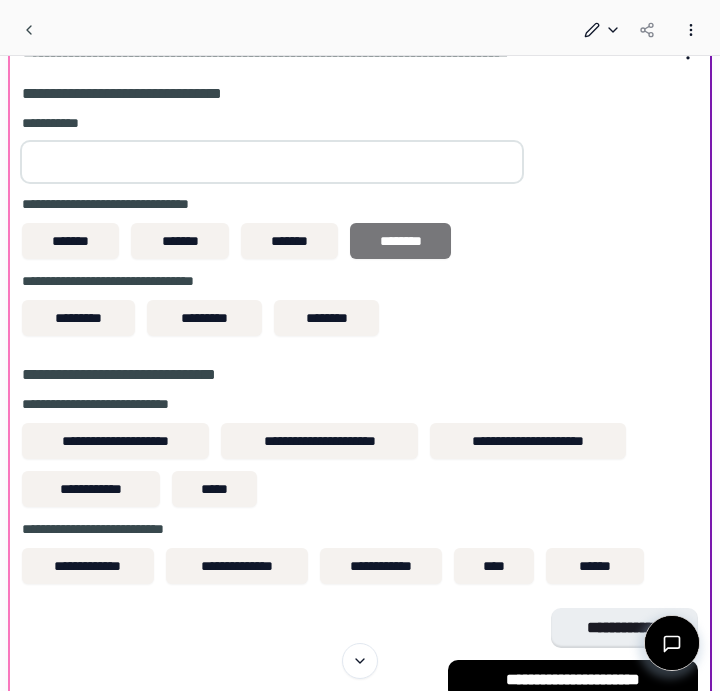 click on "********" at bounding box center [400, 241] 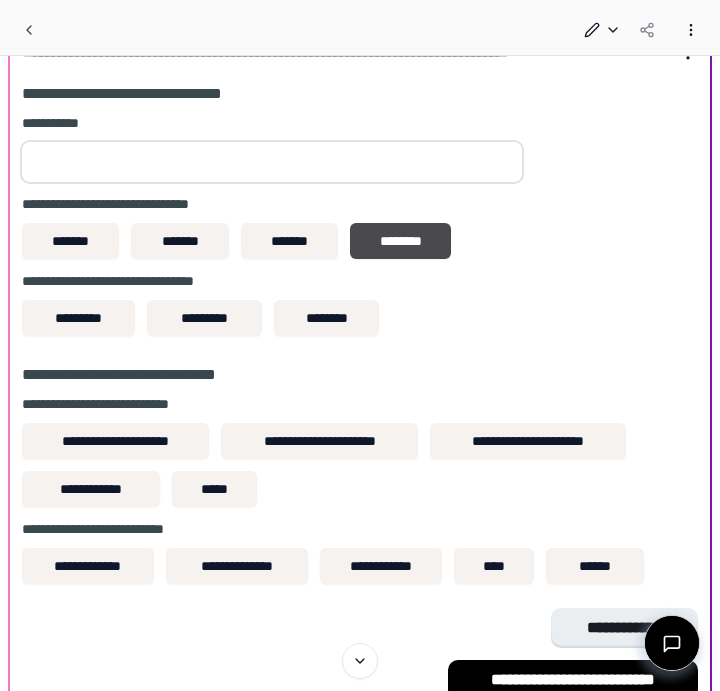 click at bounding box center (272, 162) 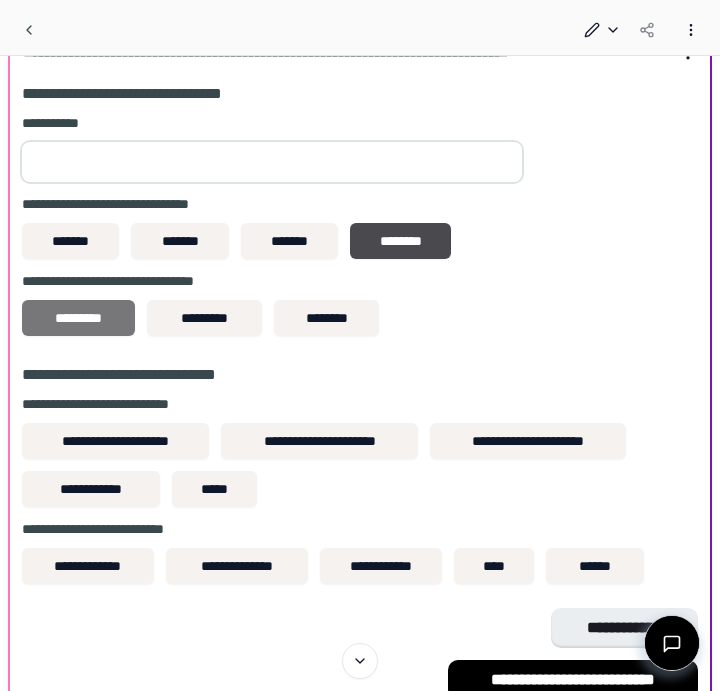 type on "********" 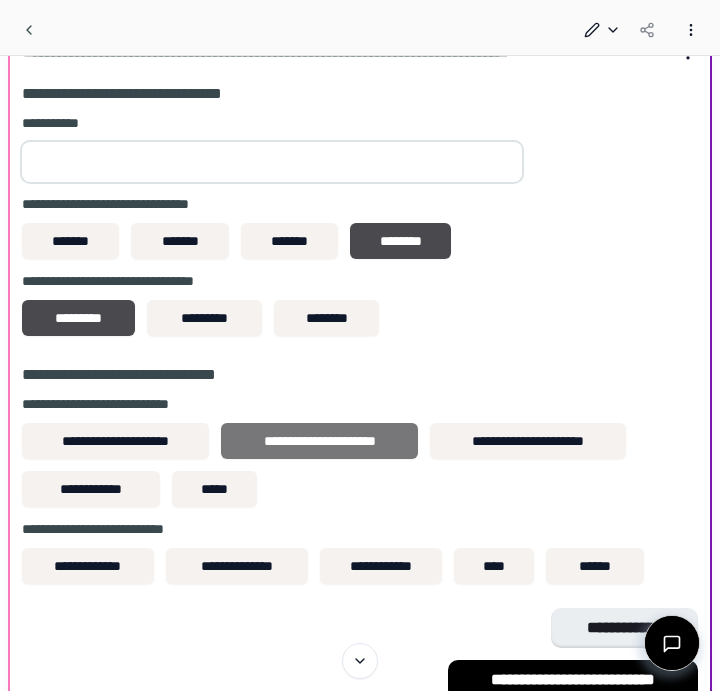 click on "**********" at bounding box center [319, 441] 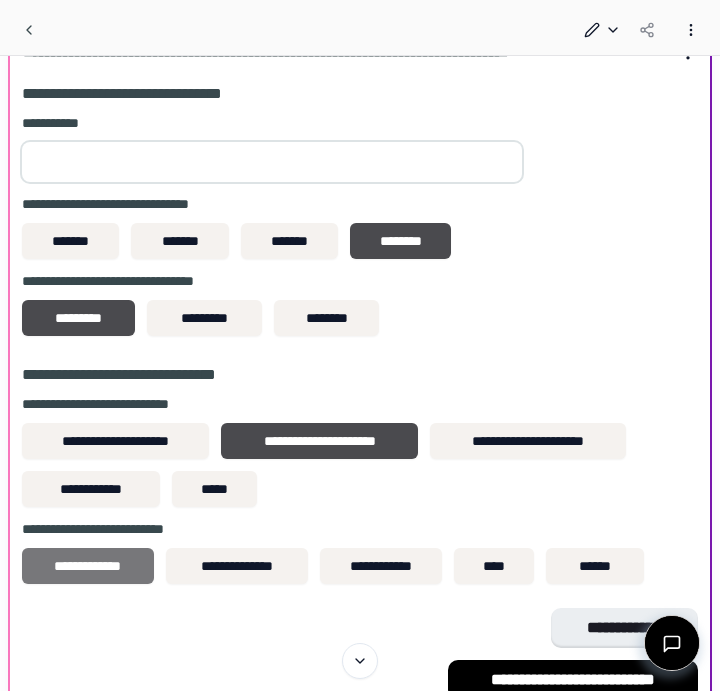 click on "**********" at bounding box center (88, 566) 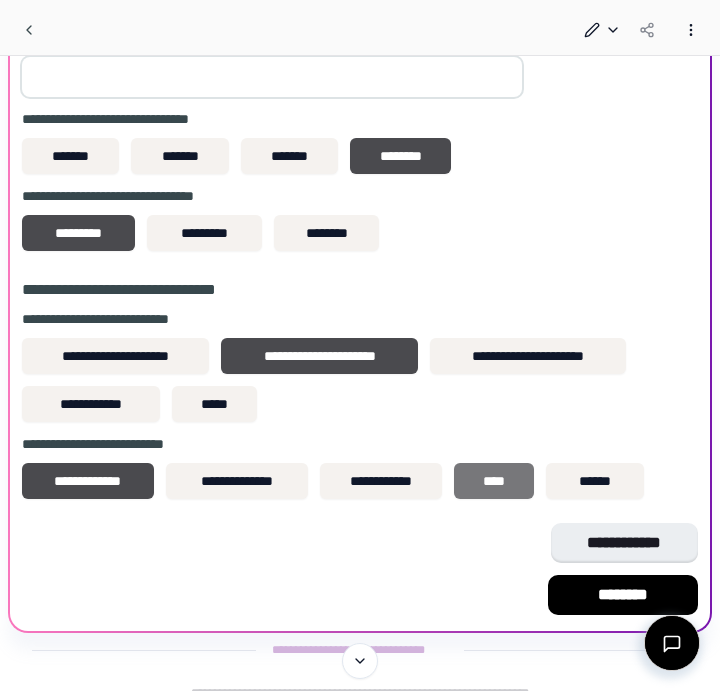 scroll, scrollTop: 736, scrollLeft: 0, axis: vertical 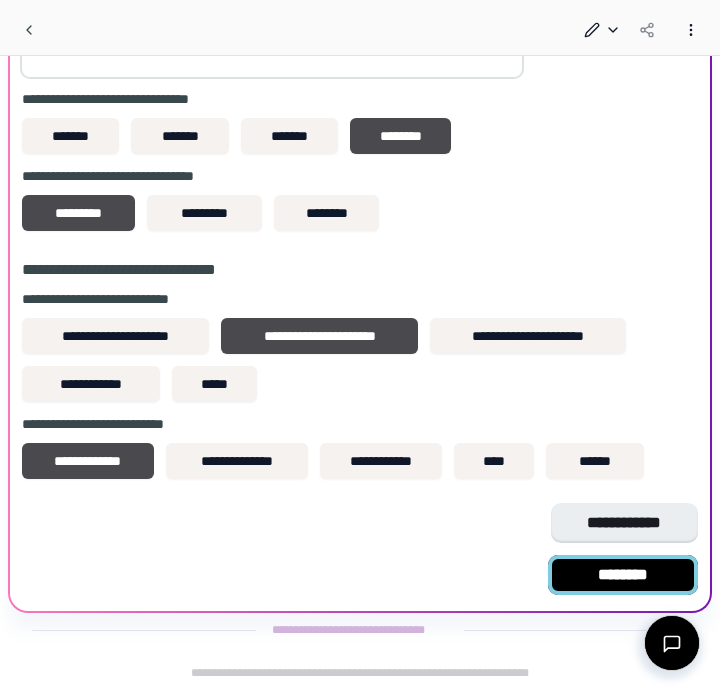 click on "********" at bounding box center [623, 575] 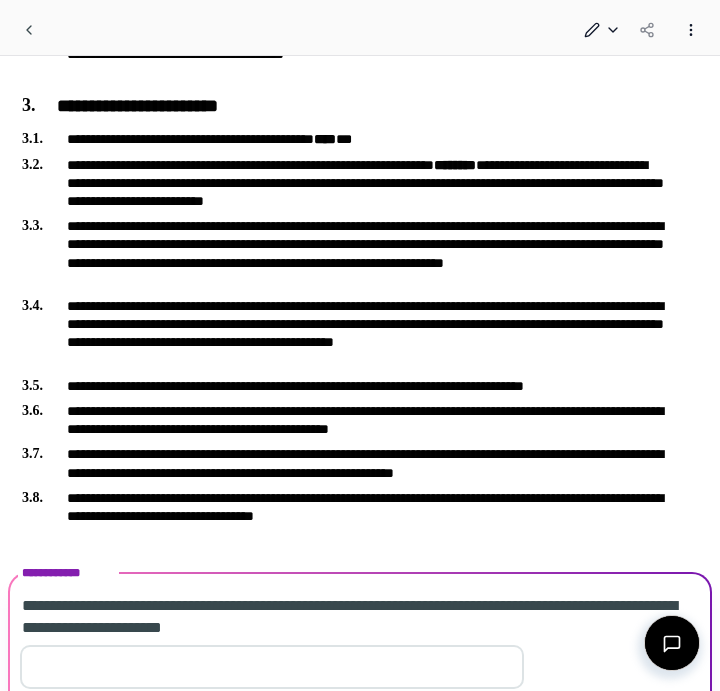 scroll, scrollTop: 749, scrollLeft: 0, axis: vertical 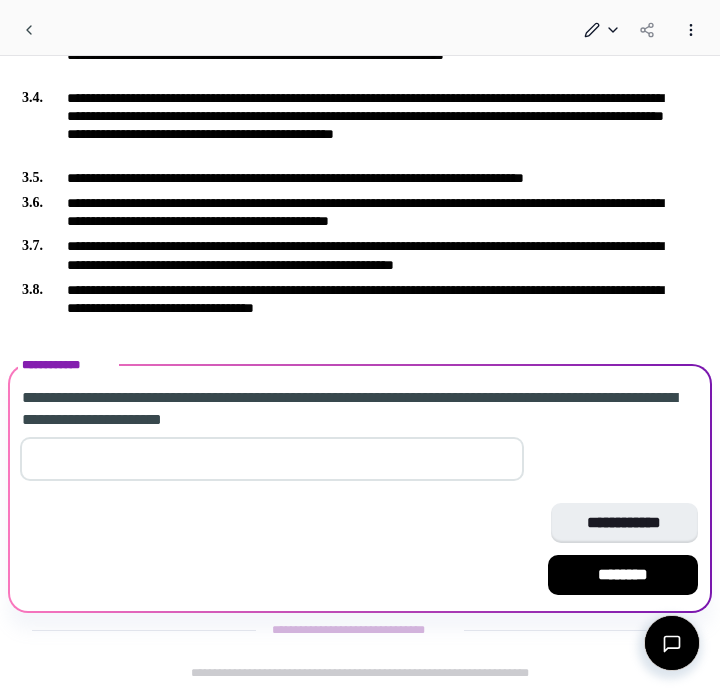 click on "*" at bounding box center (272, 459) 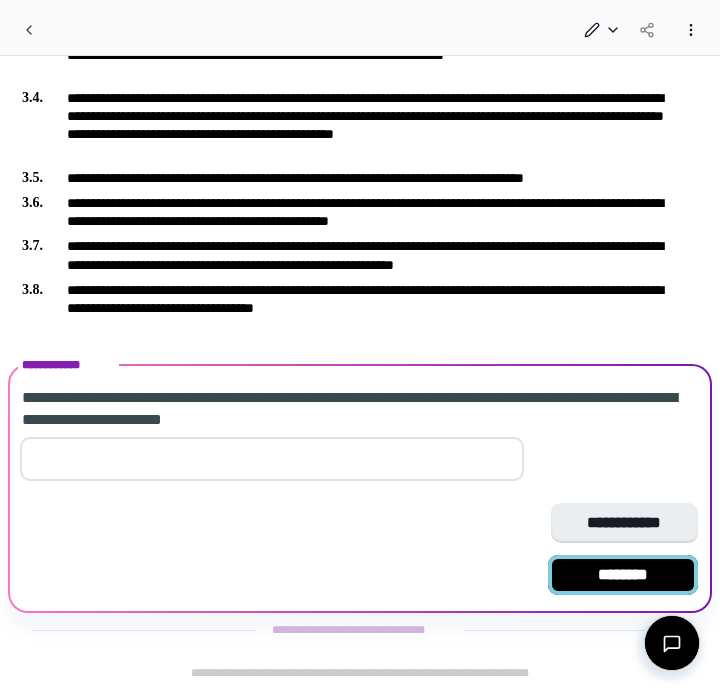 click on "********" at bounding box center (623, 575) 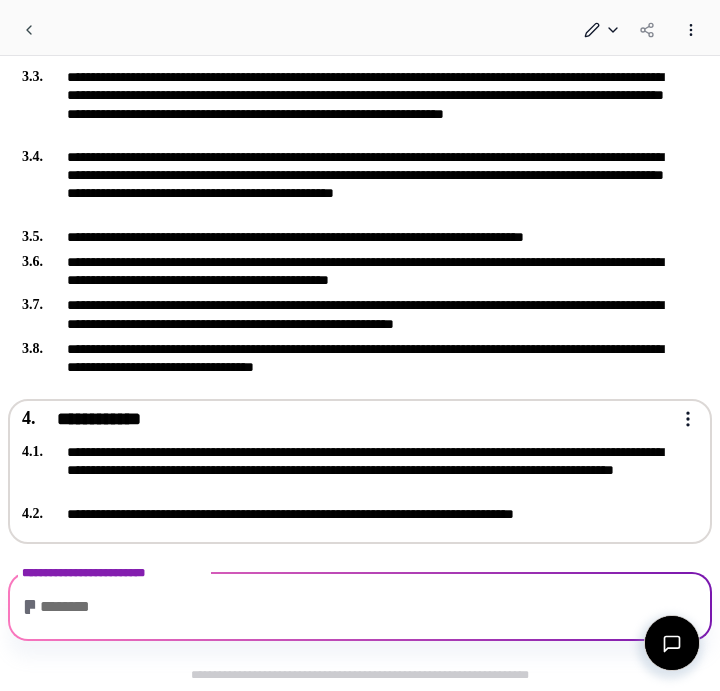 scroll, scrollTop: 760, scrollLeft: 0, axis: vertical 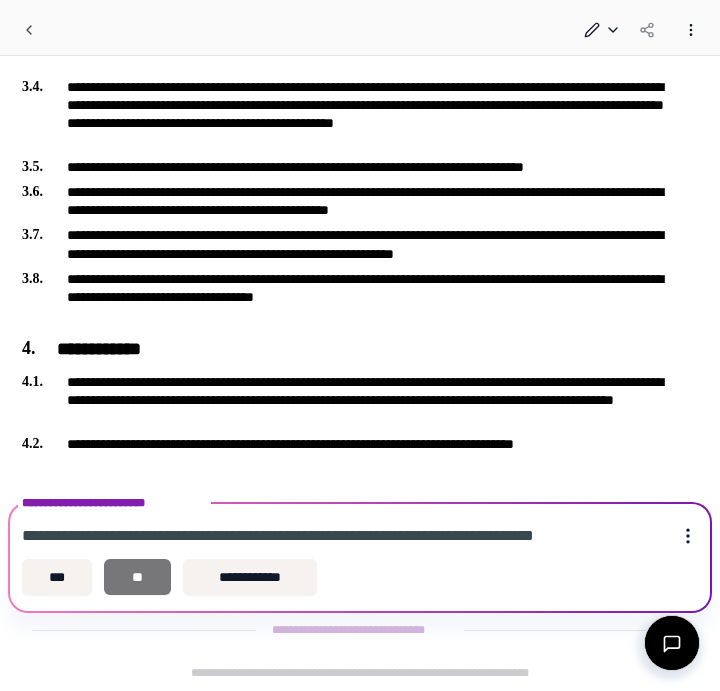 click on "**" at bounding box center [137, 577] 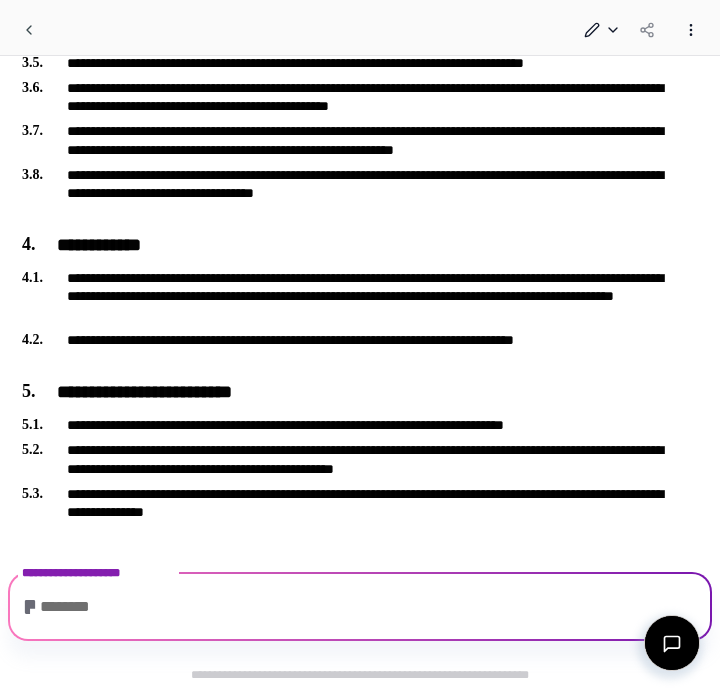 scroll, scrollTop: 934, scrollLeft: 0, axis: vertical 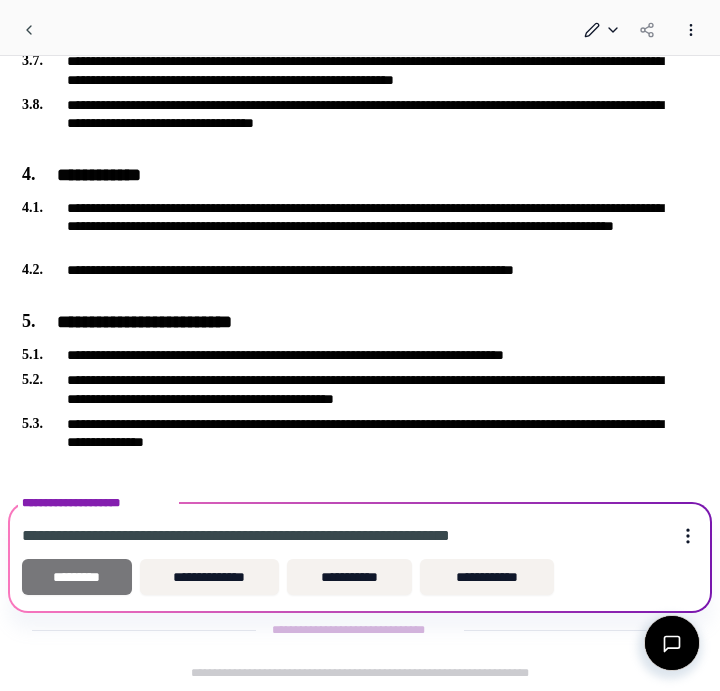 click on "*********" at bounding box center [77, 577] 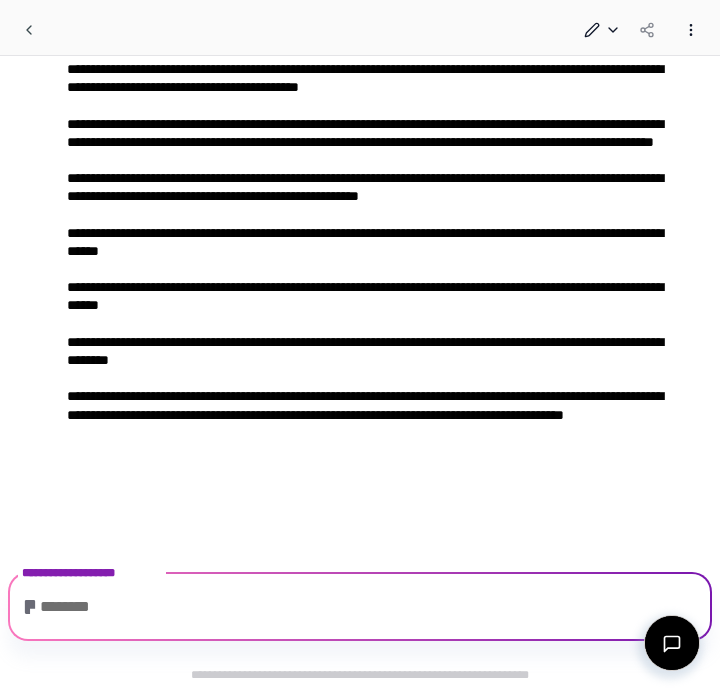 scroll, scrollTop: 2607, scrollLeft: 0, axis: vertical 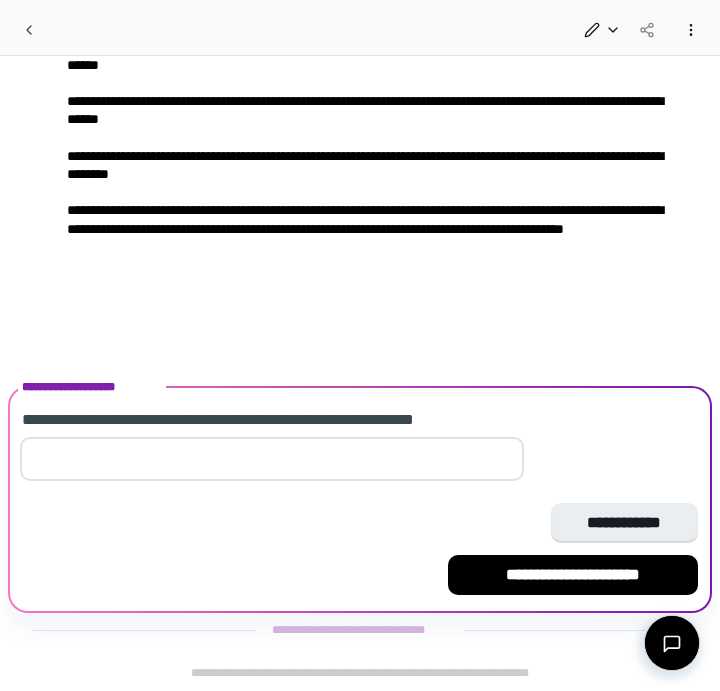 click at bounding box center [272, 459] 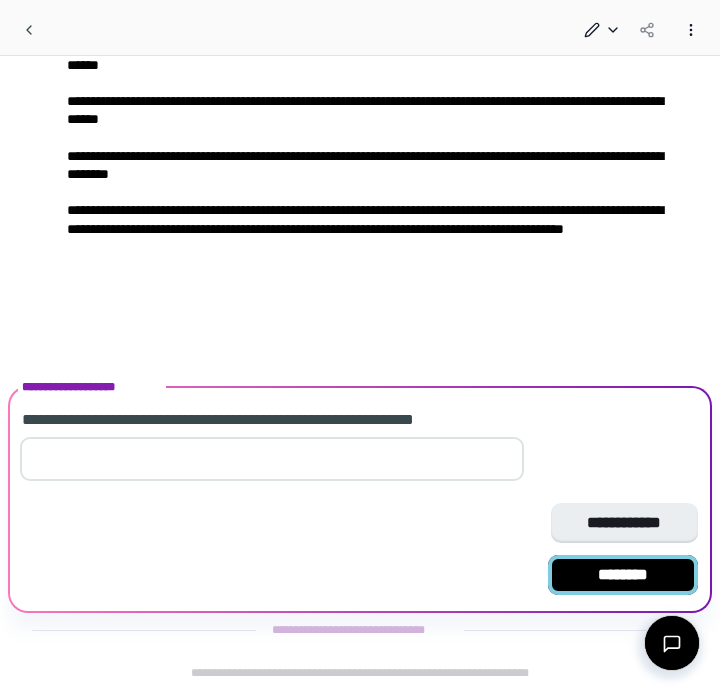 type on "*" 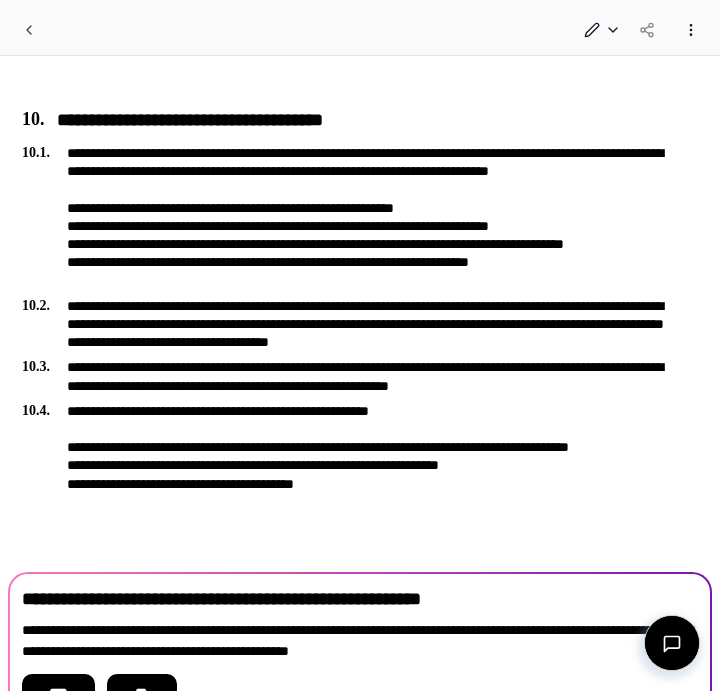 scroll, scrollTop: 3124, scrollLeft: 0, axis: vertical 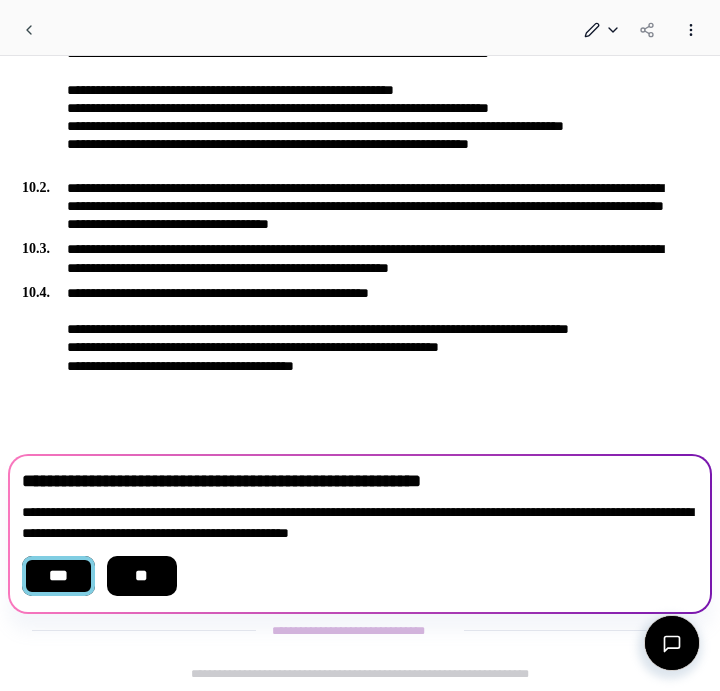 click on "***" at bounding box center [58, 576] 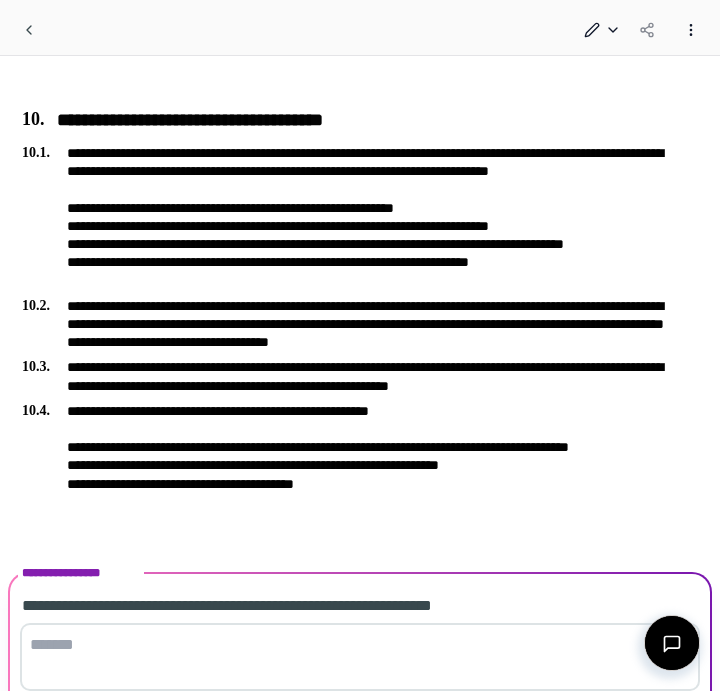 scroll, scrollTop: 3216, scrollLeft: 0, axis: vertical 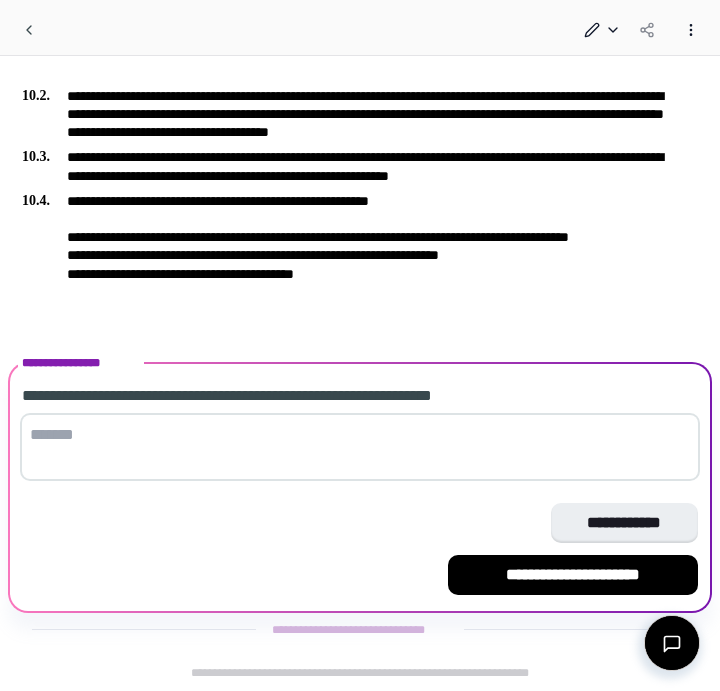 click at bounding box center (360, 447) 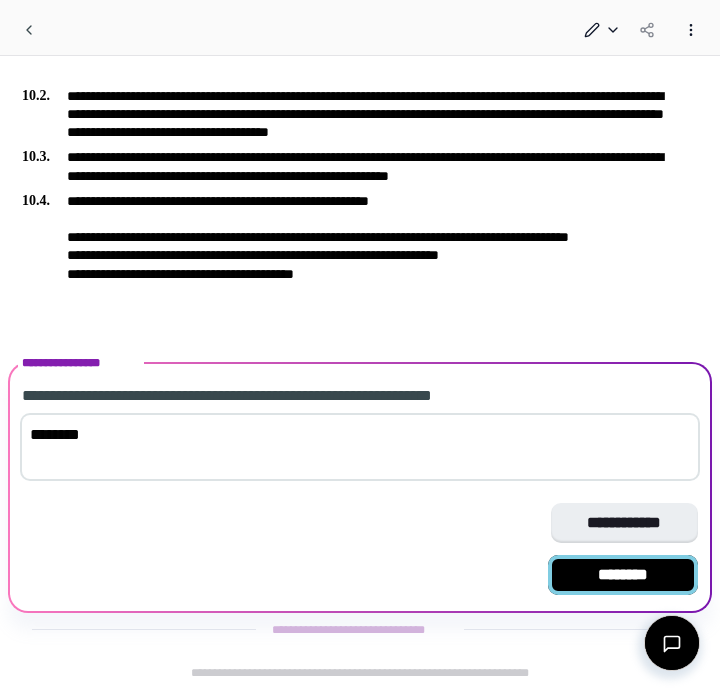 type on "********" 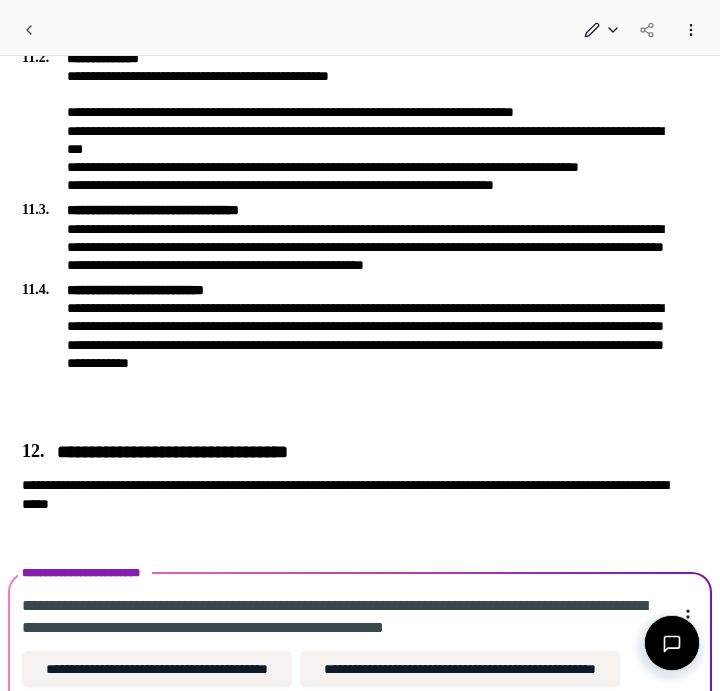 scroll, scrollTop: 3751, scrollLeft: 0, axis: vertical 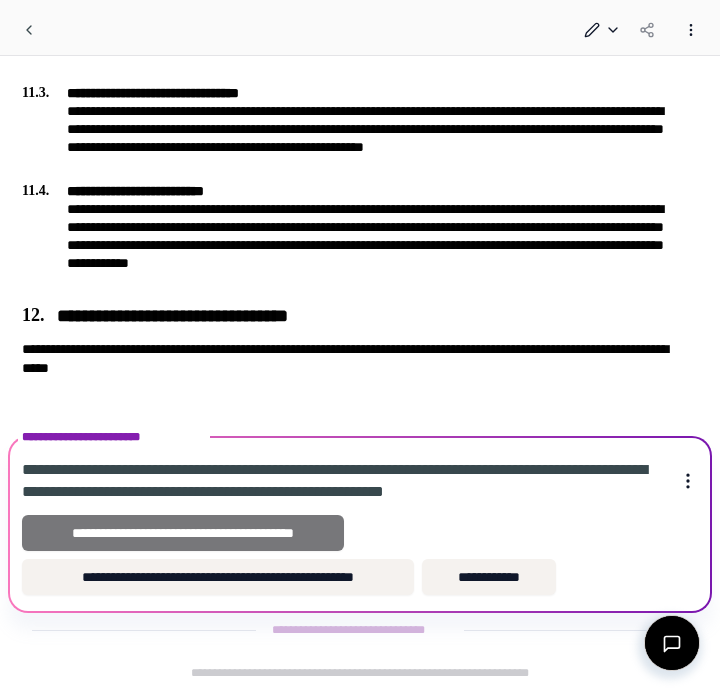 click on "**********" at bounding box center [183, 533] 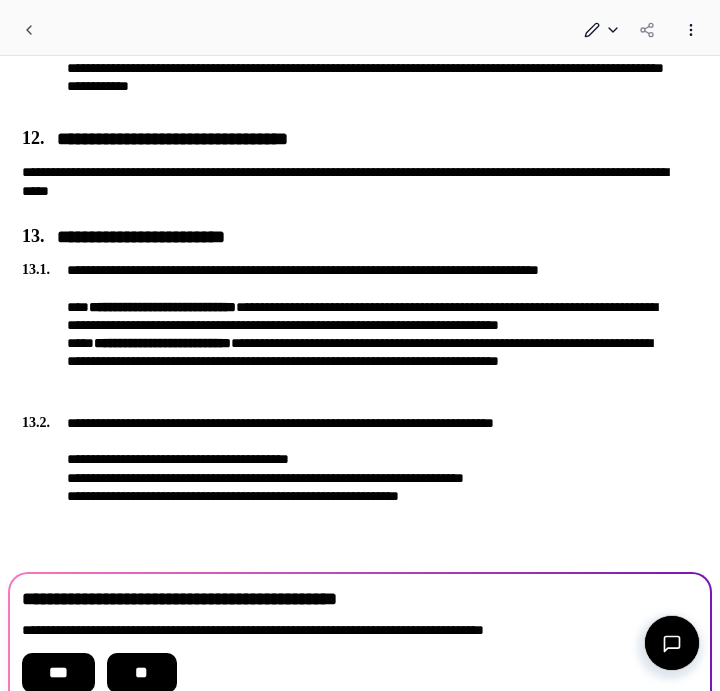 scroll, scrollTop: 4026, scrollLeft: 0, axis: vertical 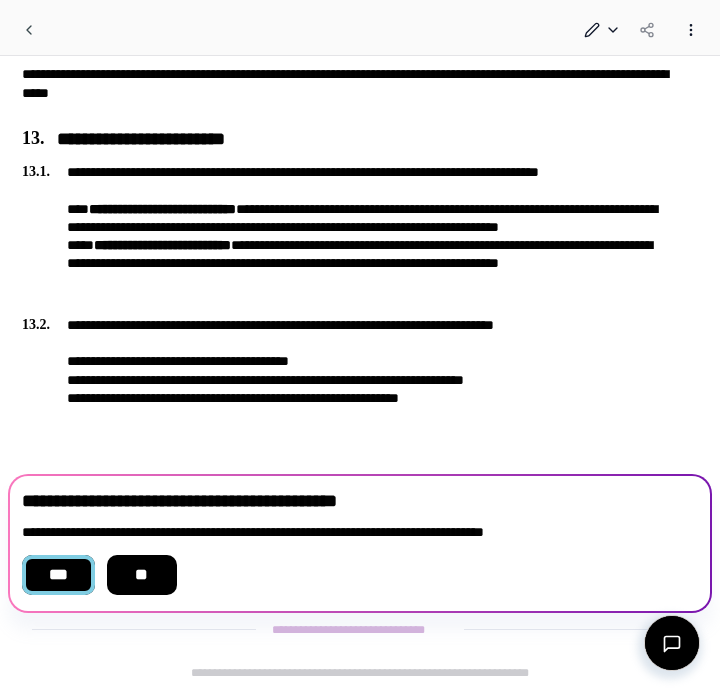 click on "***" at bounding box center [58, 575] 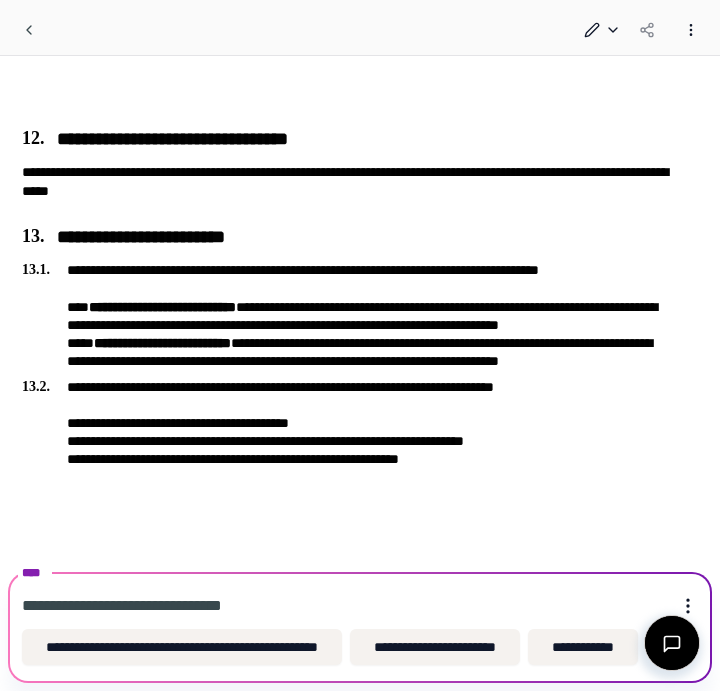 scroll, scrollTop: 4042, scrollLeft: 0, axis: vertical 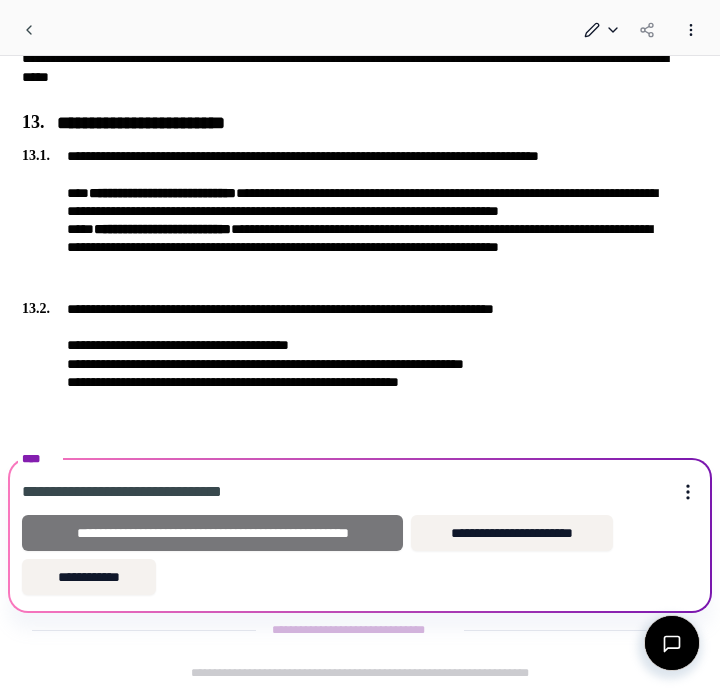 click on "**********" at bounding box center [212, 533] 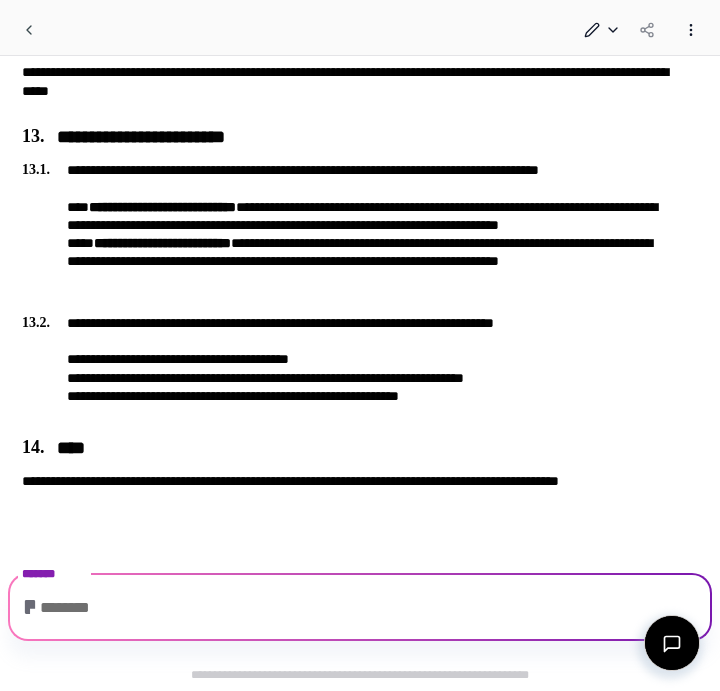 scroll, scrollTop: 4126, scrollLeft: 0, axis: vertical 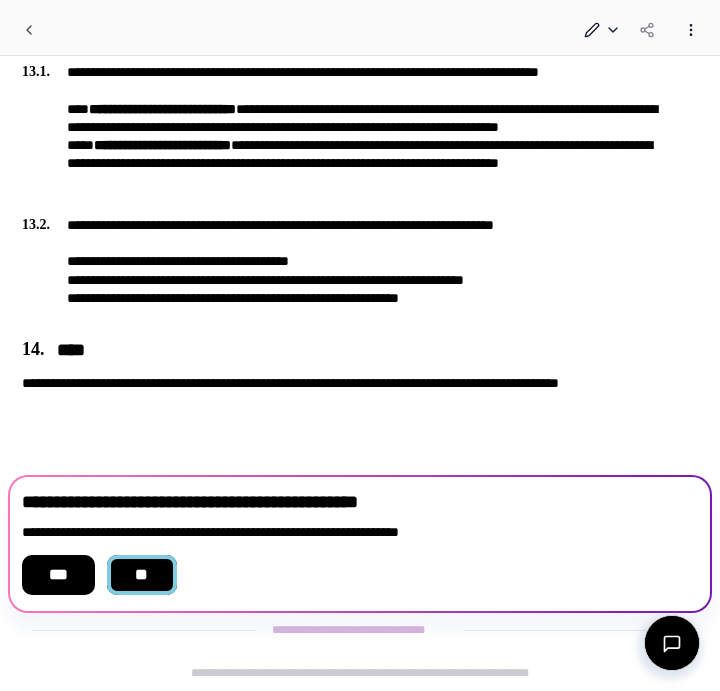 click on "**" at bounding box center [142, 575] 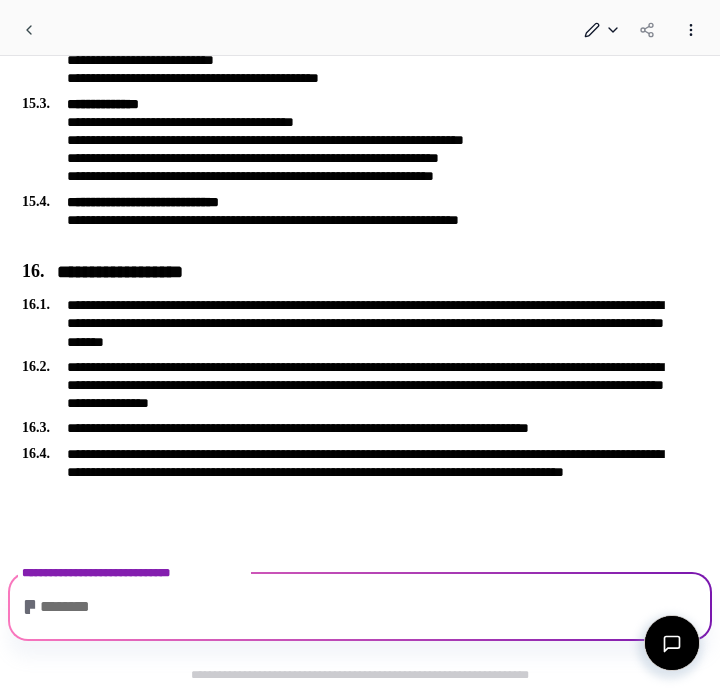 scroll, scrollTop: 5069, scrollLeft: 0, axis: vertical 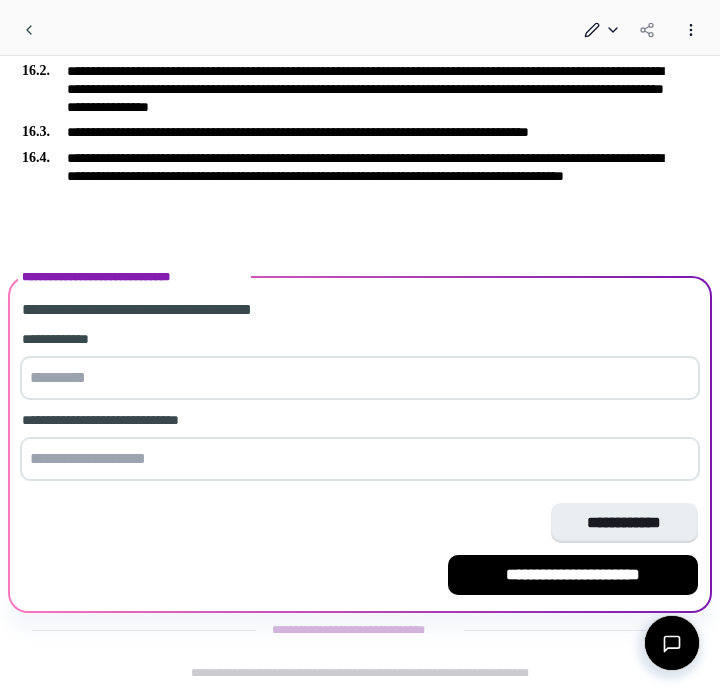 click at bounding box center [360, 459] 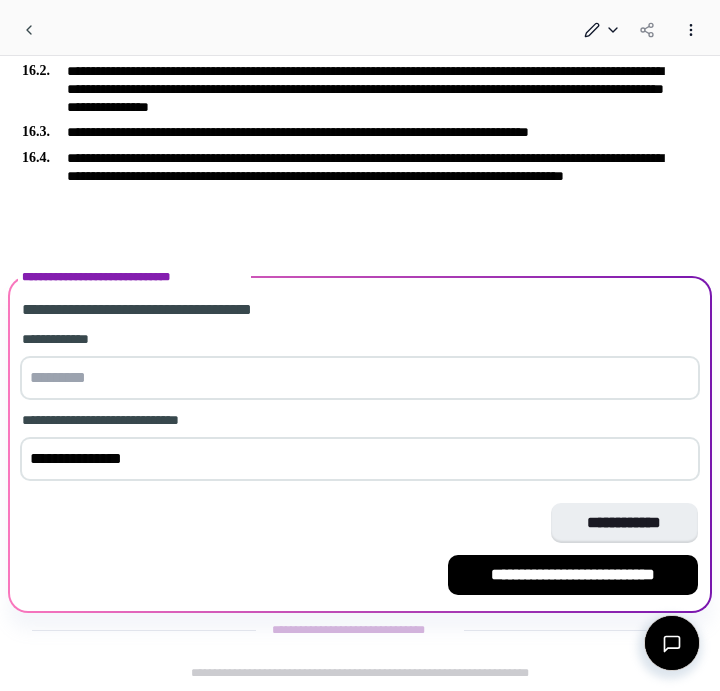 type on "**********" 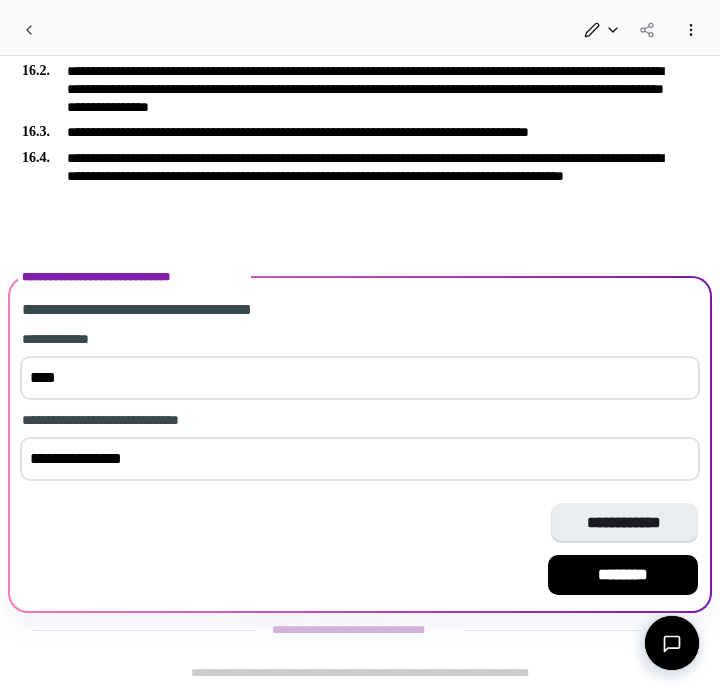 drag, startPoint x: 89, startPoint y: 375, endPoint x: 2, endPoint y: 369, distance: 87.20665 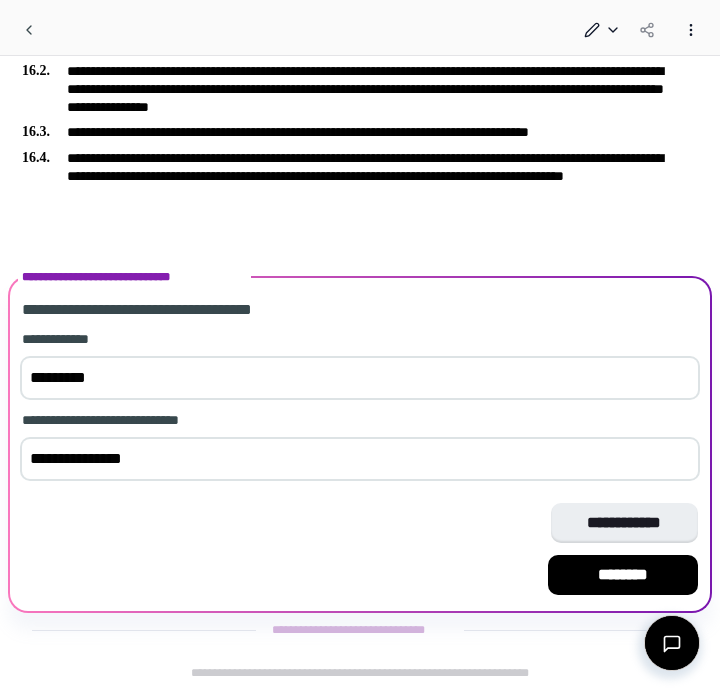 type on "*********" 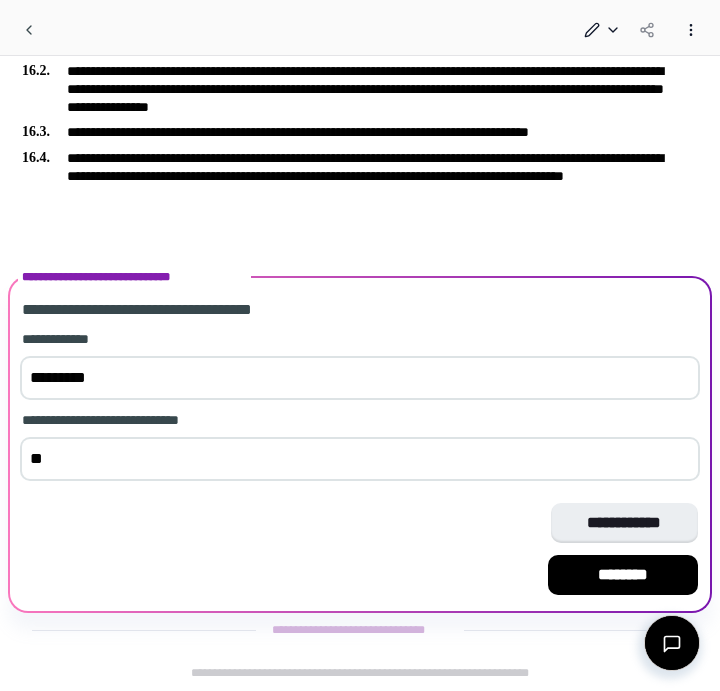 type on "*" 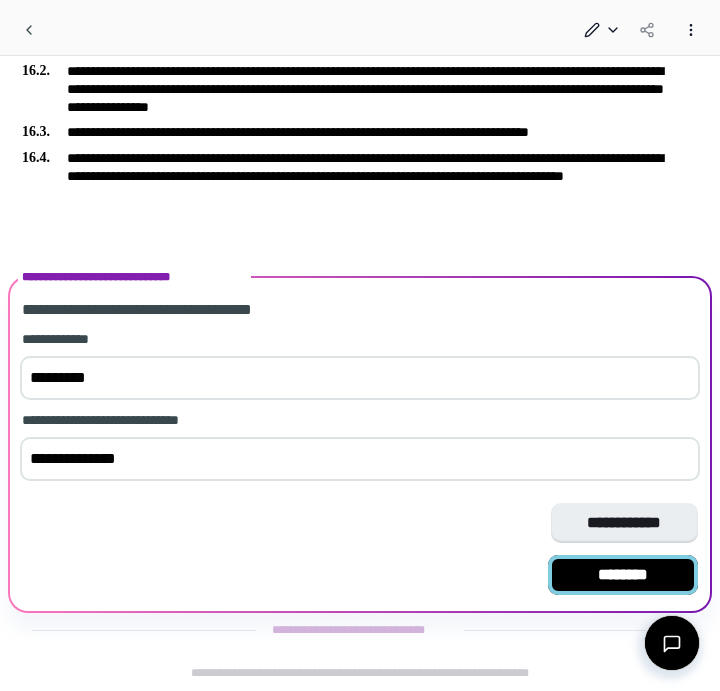 type on "**********" 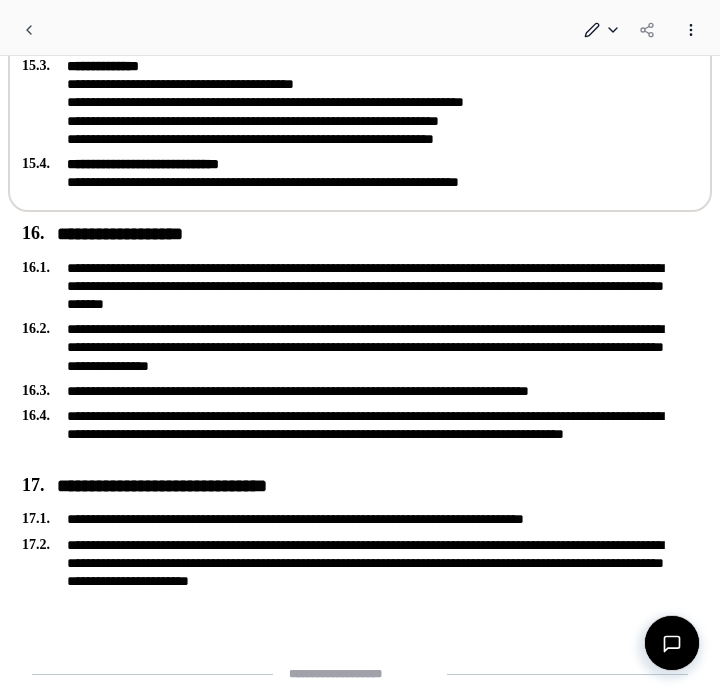 scroll, scrollTop: 5263, scrollLeft: 0, axis: vertical 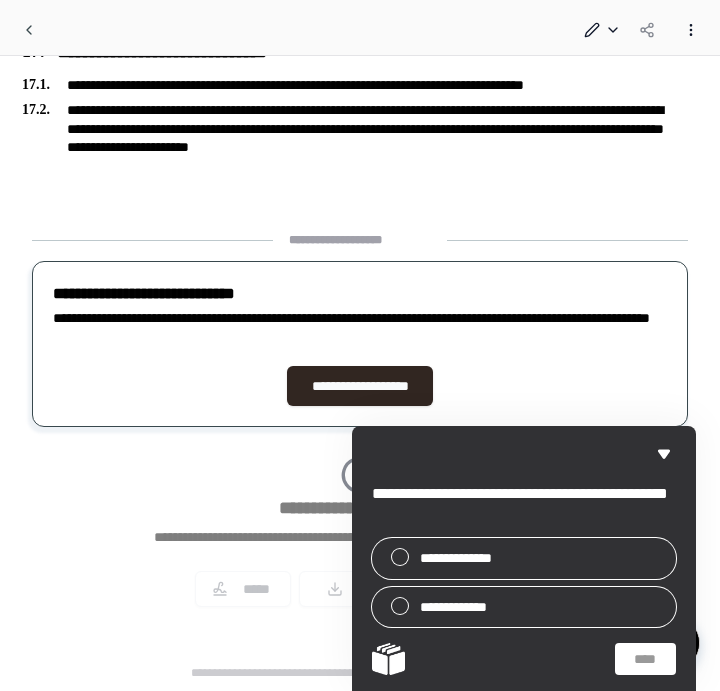click on "**********" at bounding box center [360, 427] 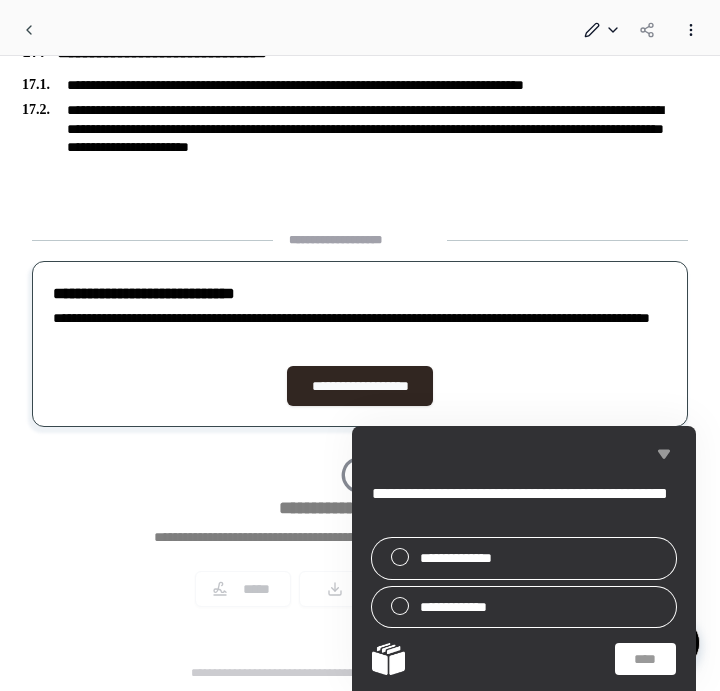 click 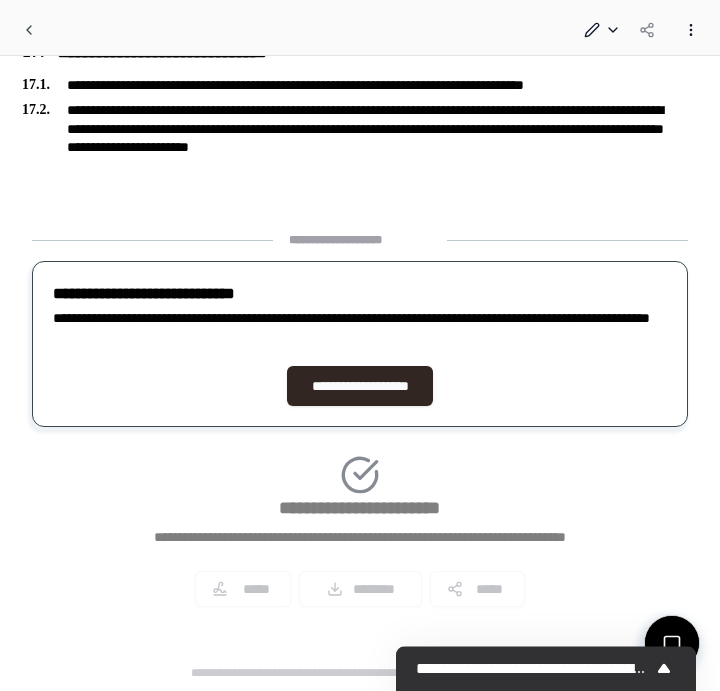 click on "**********" at bounding box center [360, 427] 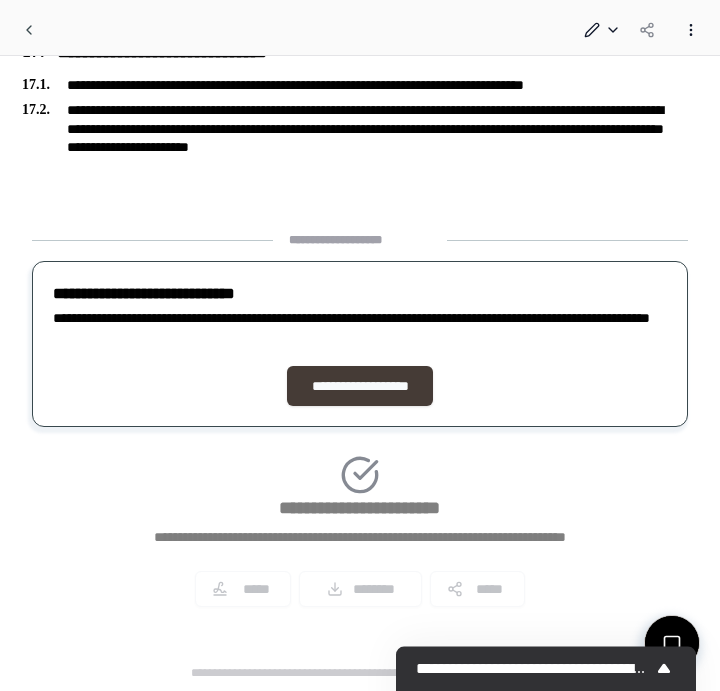 click on "**********" at bounding box center (360, 386) 